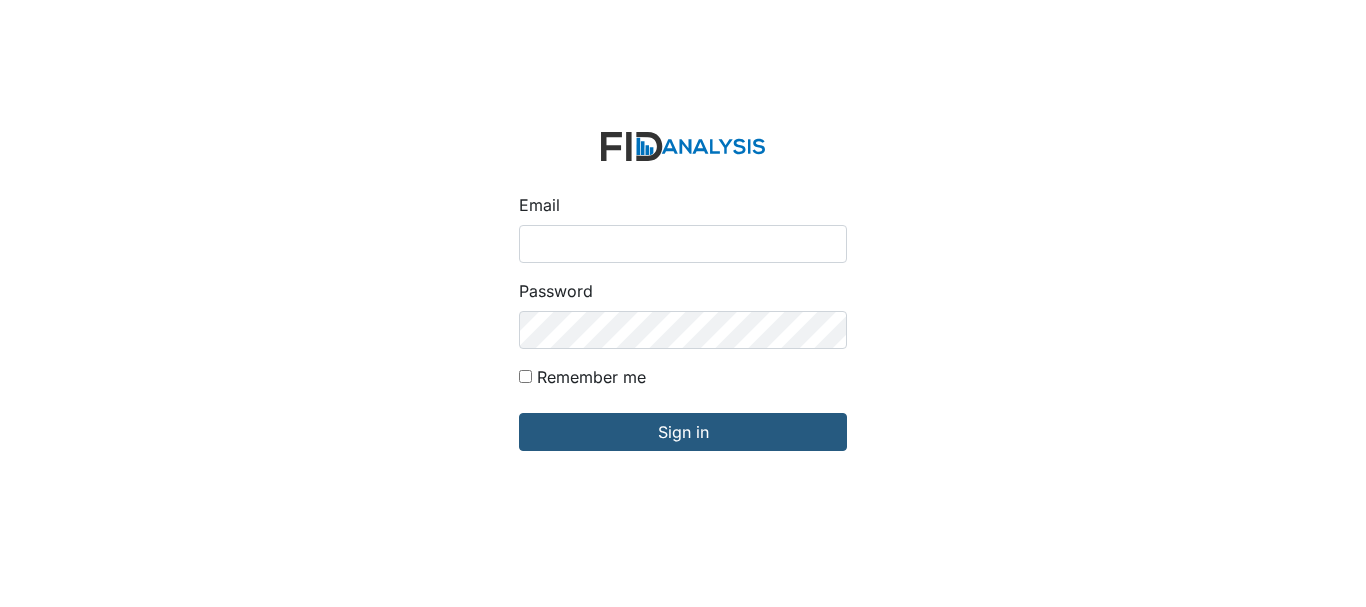 scroll, scrollTop: 0, scrollLeft: 0, axis: both 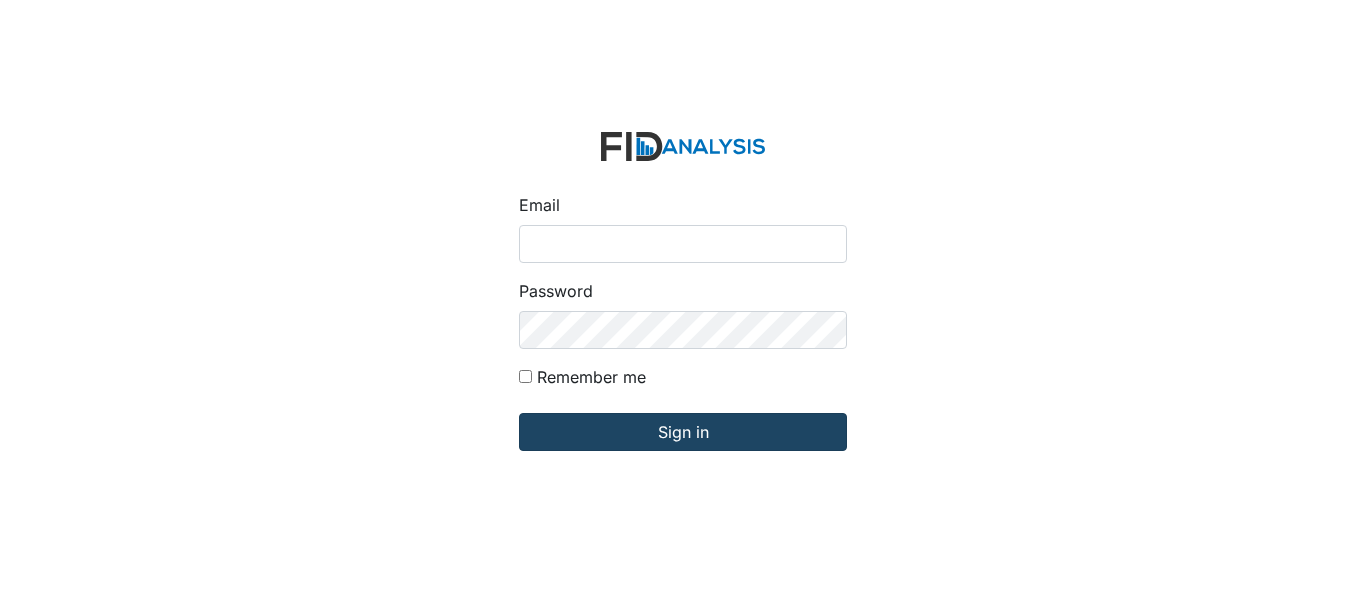 type on "[EMAIL]" 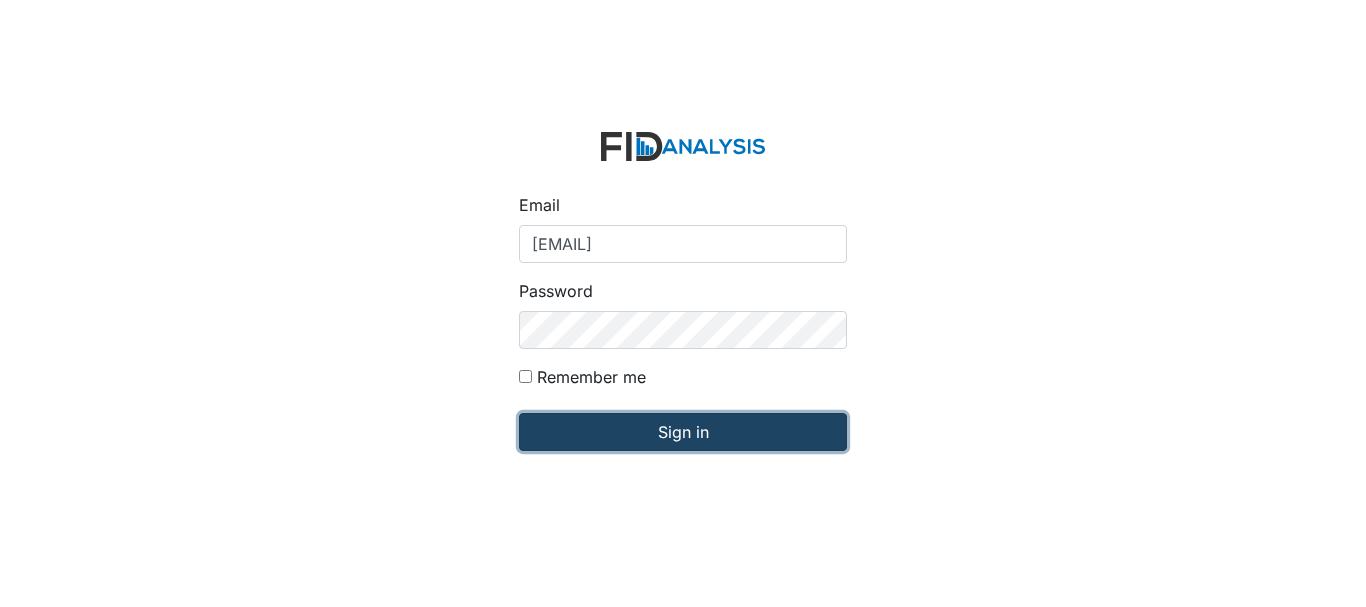 click on "Sign in" at bounding box center [683, 432] 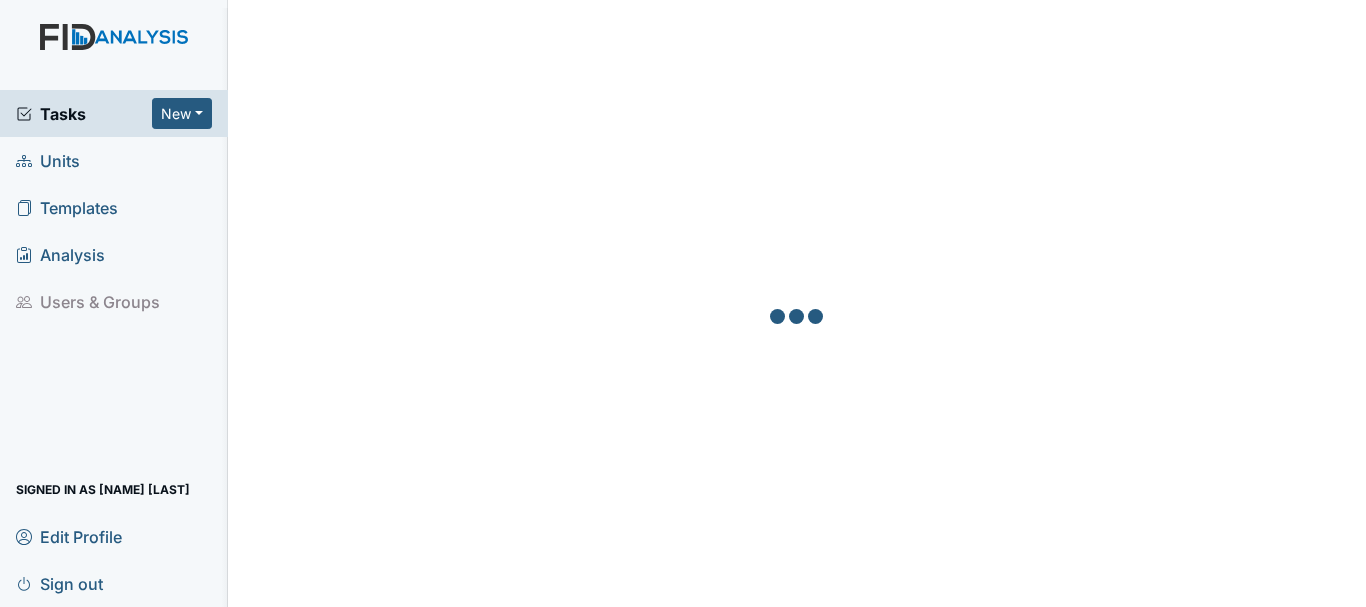 scroll, scrollTop: 0, scrollLeft: 0, axis: both 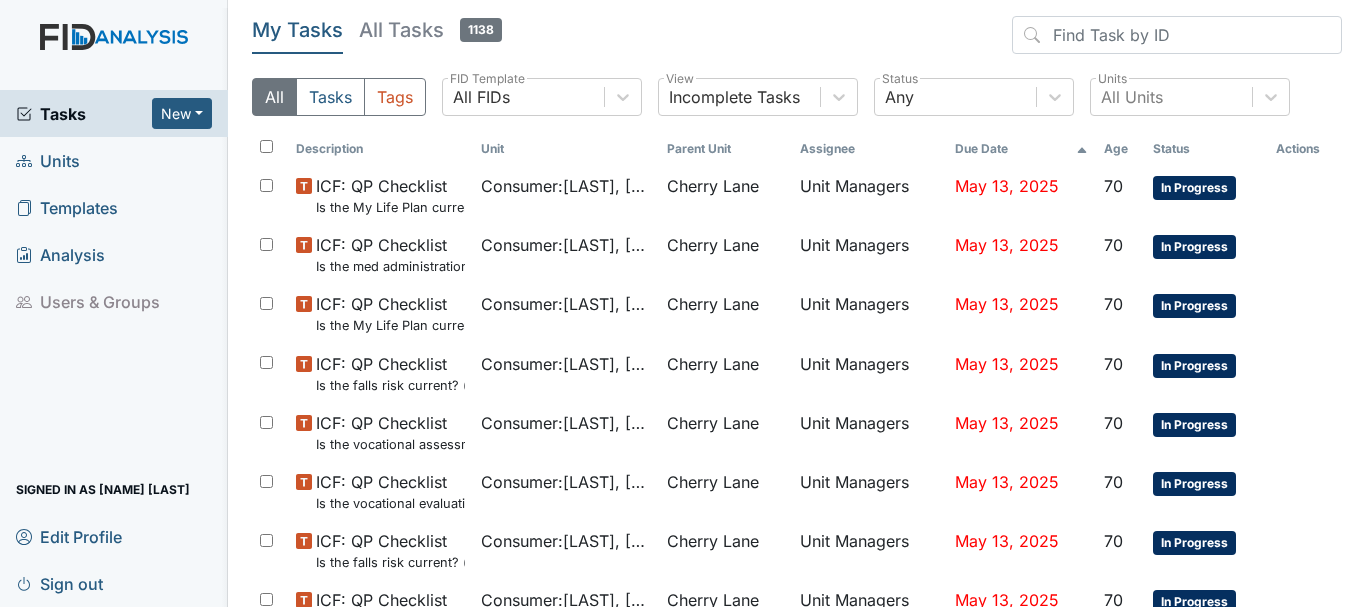 click on "Units" at bounding box center (114, 160) 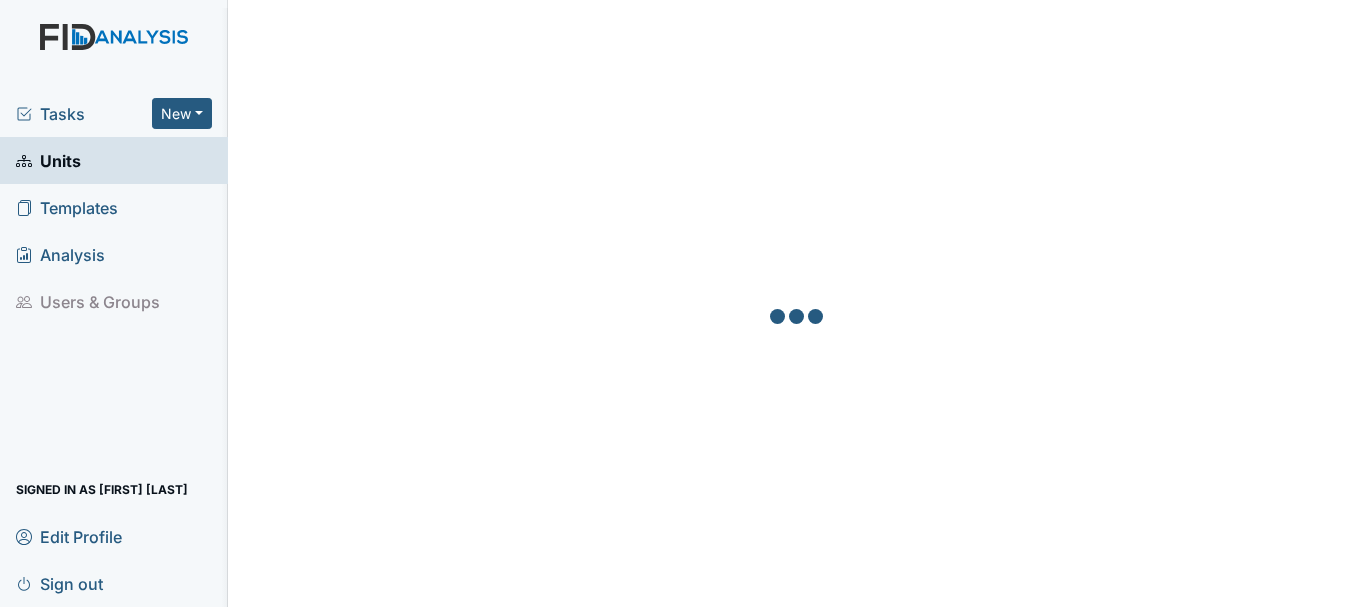 scroll, scrollTop: 0, scrollLeft: 0, axis: both 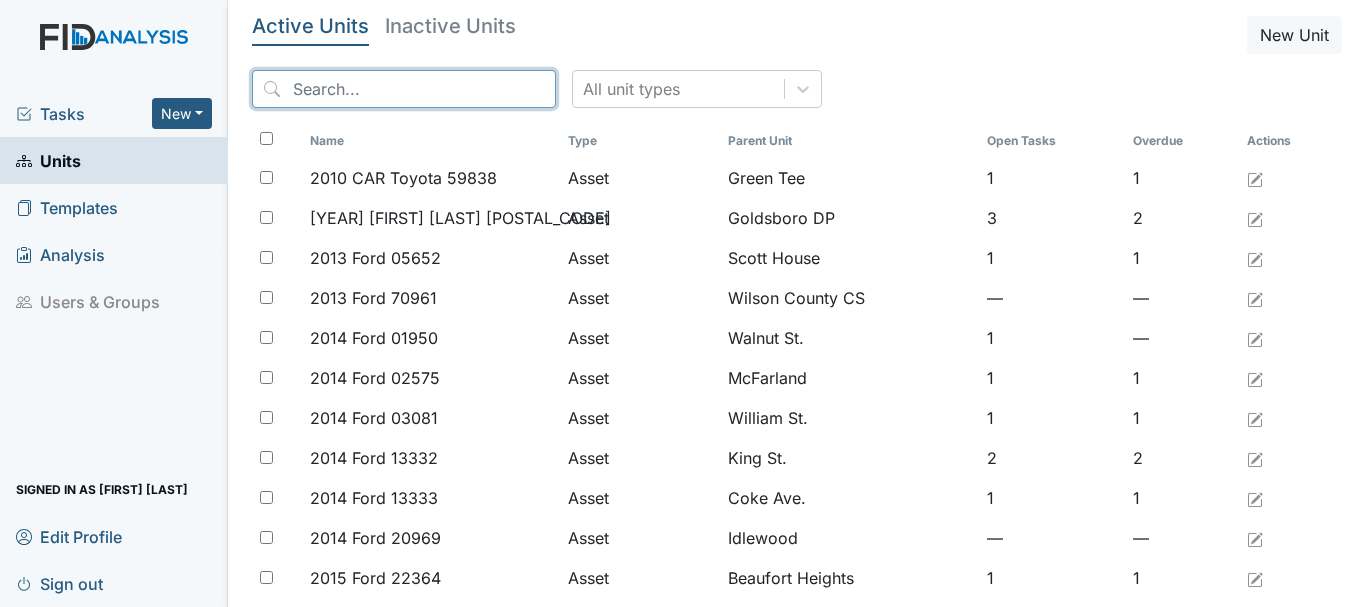 click at bounding box center [404, 89] 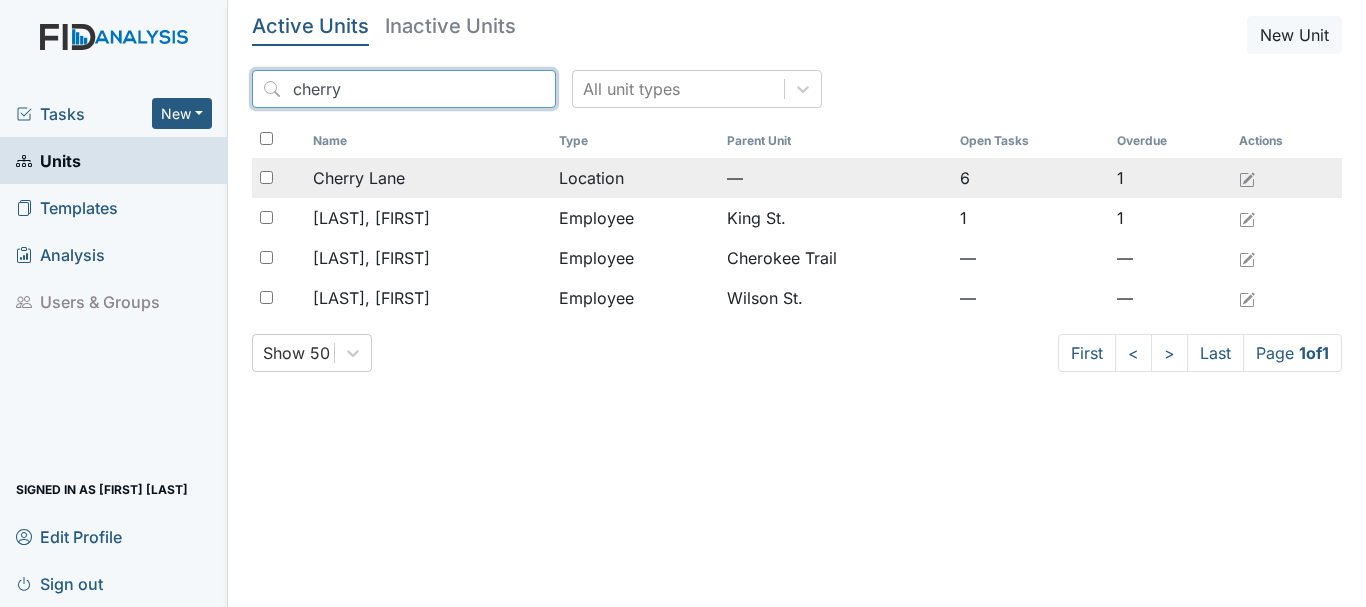 type on "cherry" 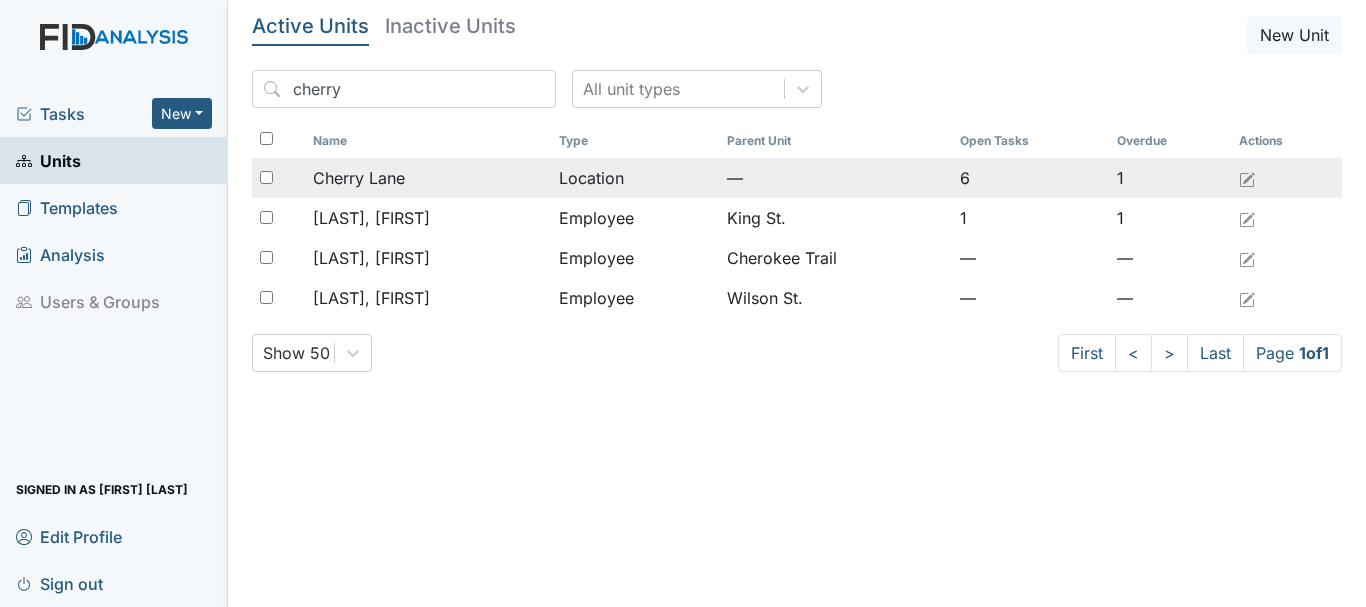click on "Cherry Lane" at bounding box center [359, 178] 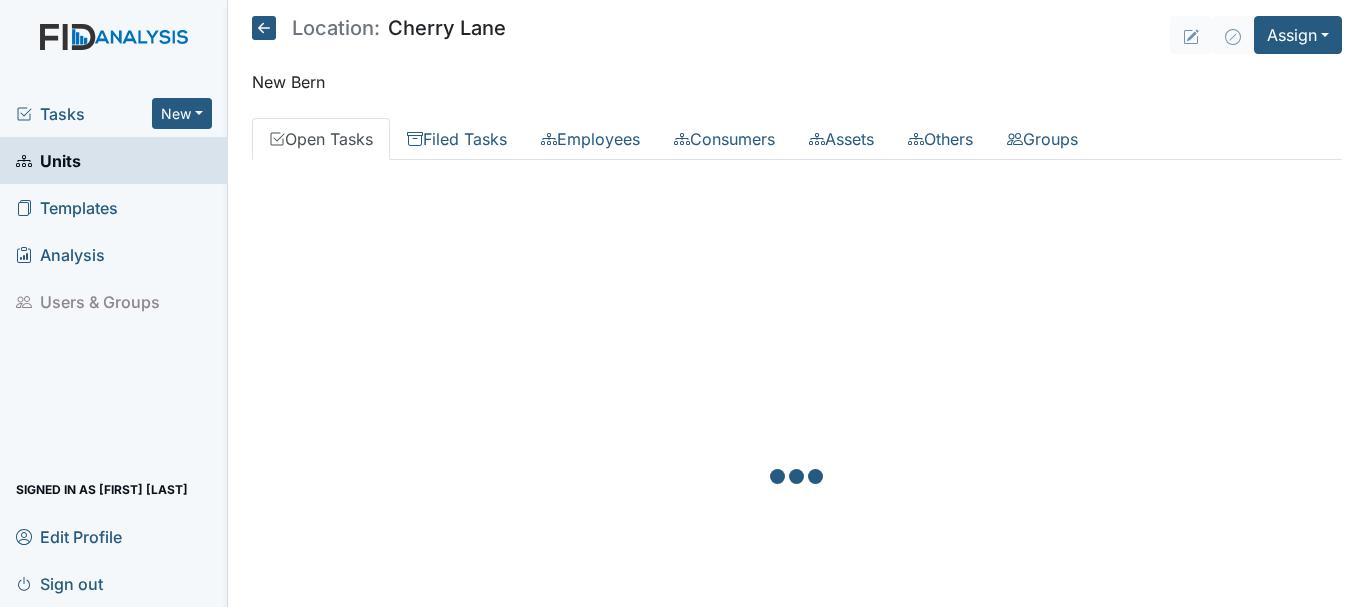 scroll, scrollTop: 0, scrollLeft: 0, axis: both 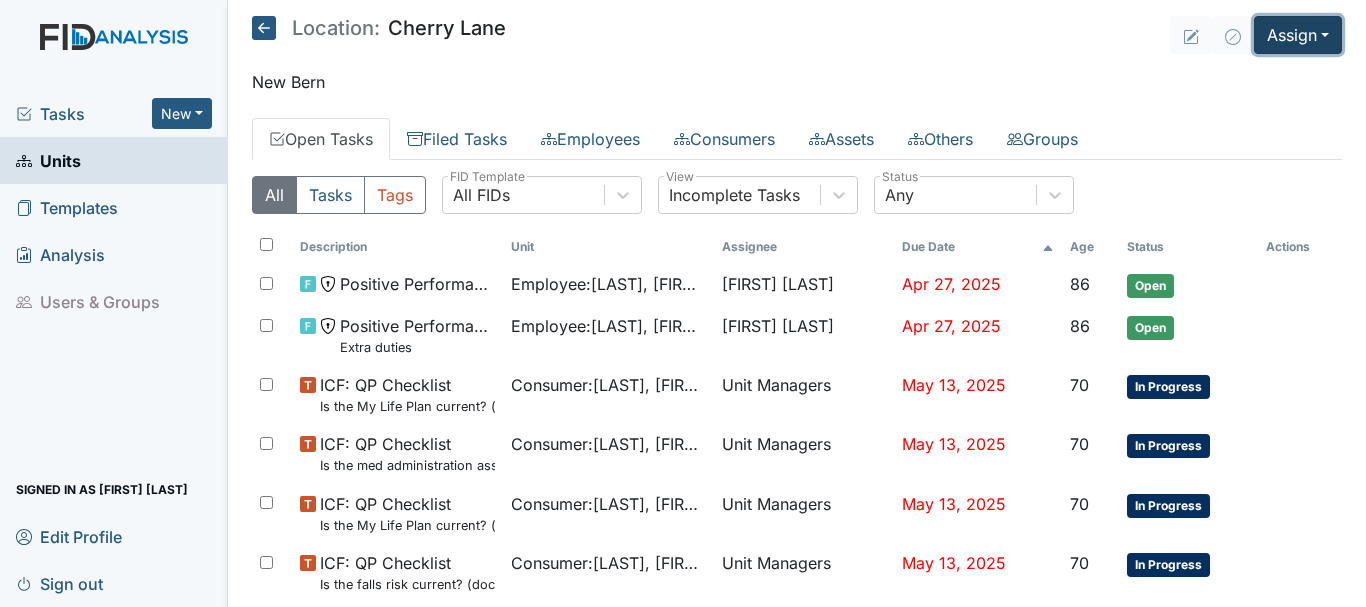 click on "Assign" at bounding box center [1298, 35] 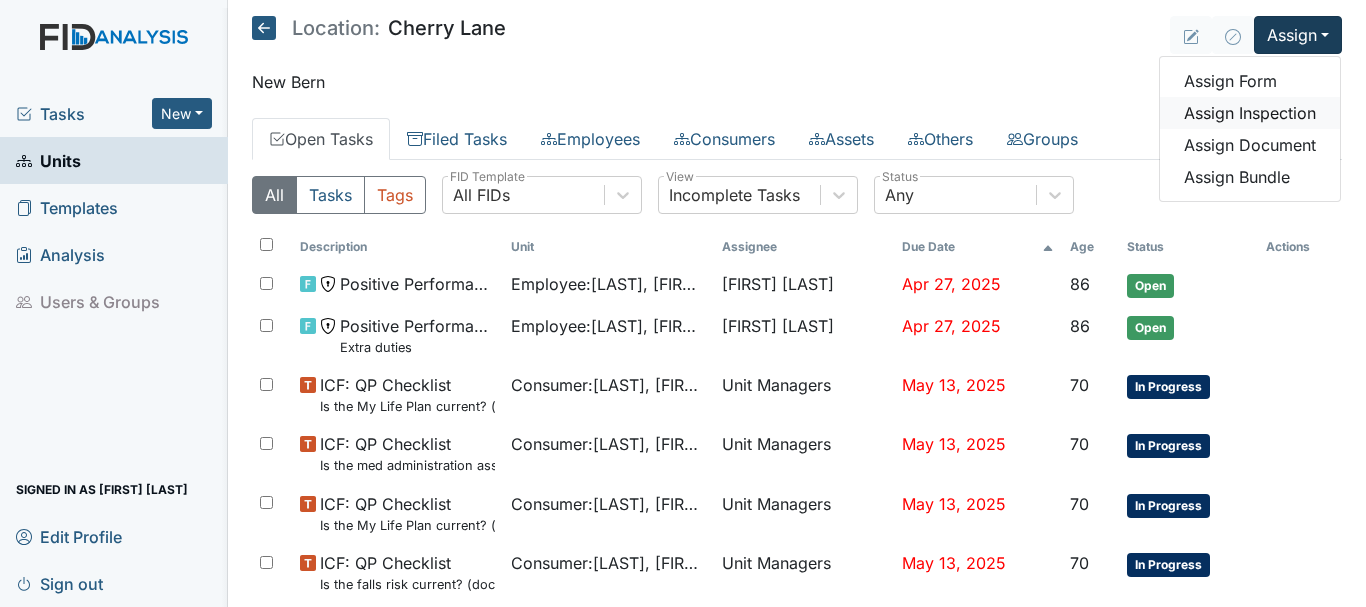 click on "Assign Inspection" at bounding box center [1250, 113] 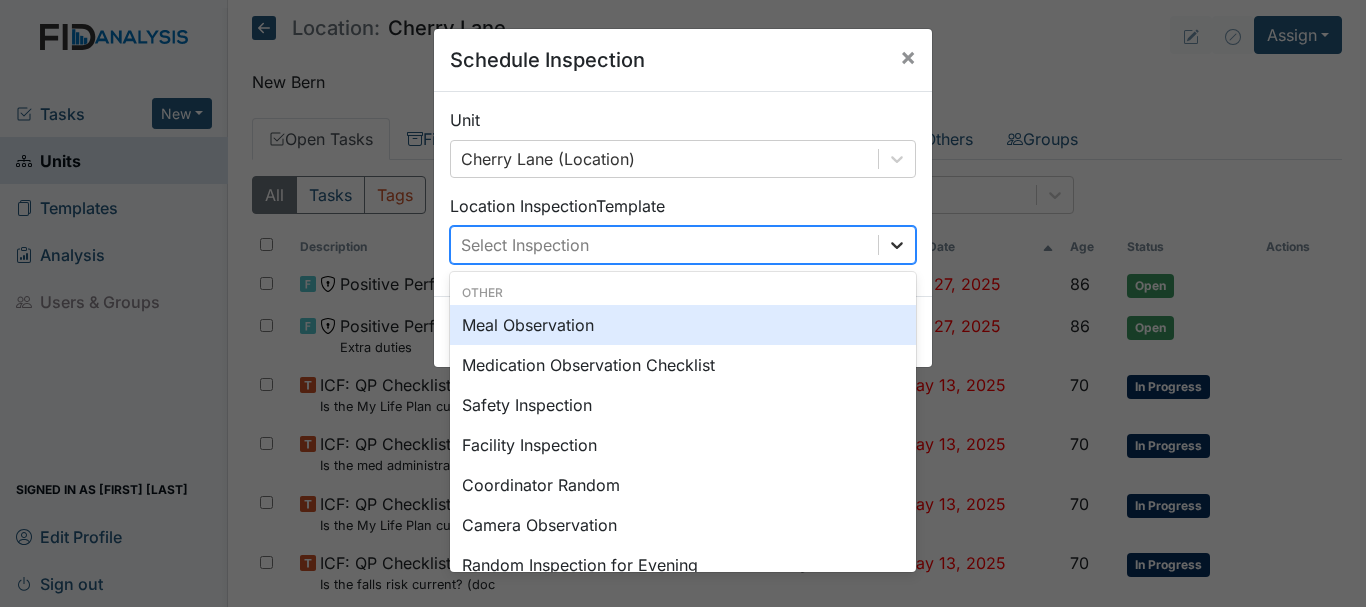 click at bounding box center (897, 245) 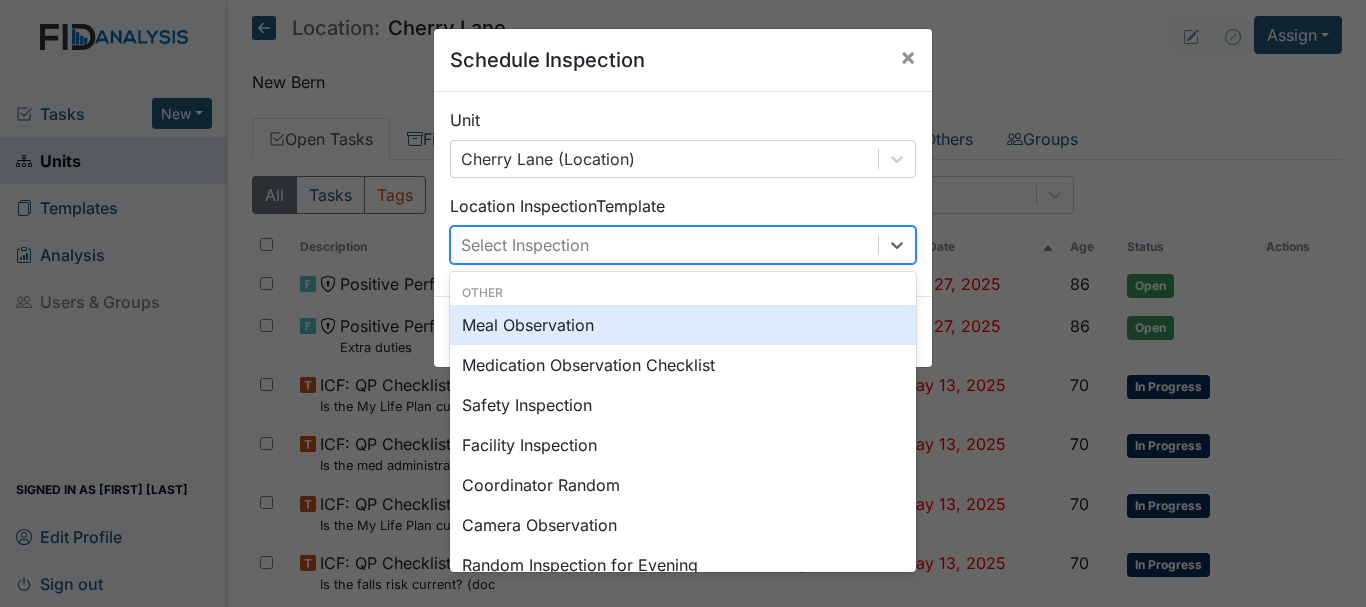click on "Meal Observation" at bounding box center (683, 325) 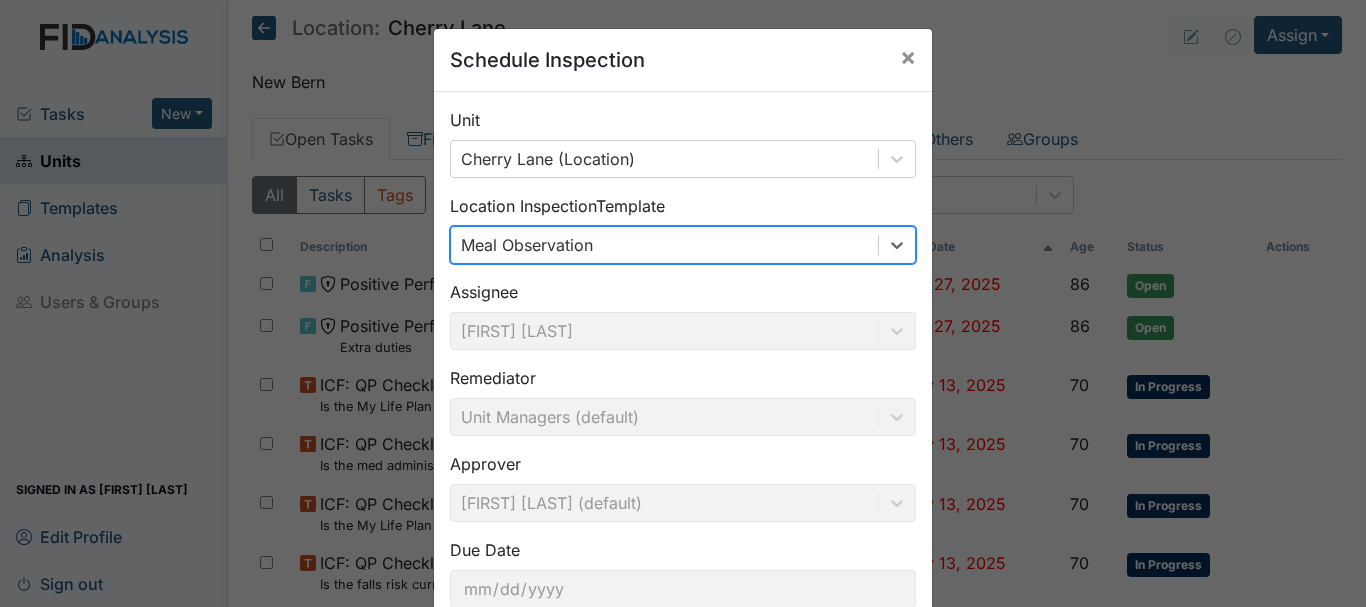 scroll, scrollTop: 133, scrollLeft: 0, axis: vertical 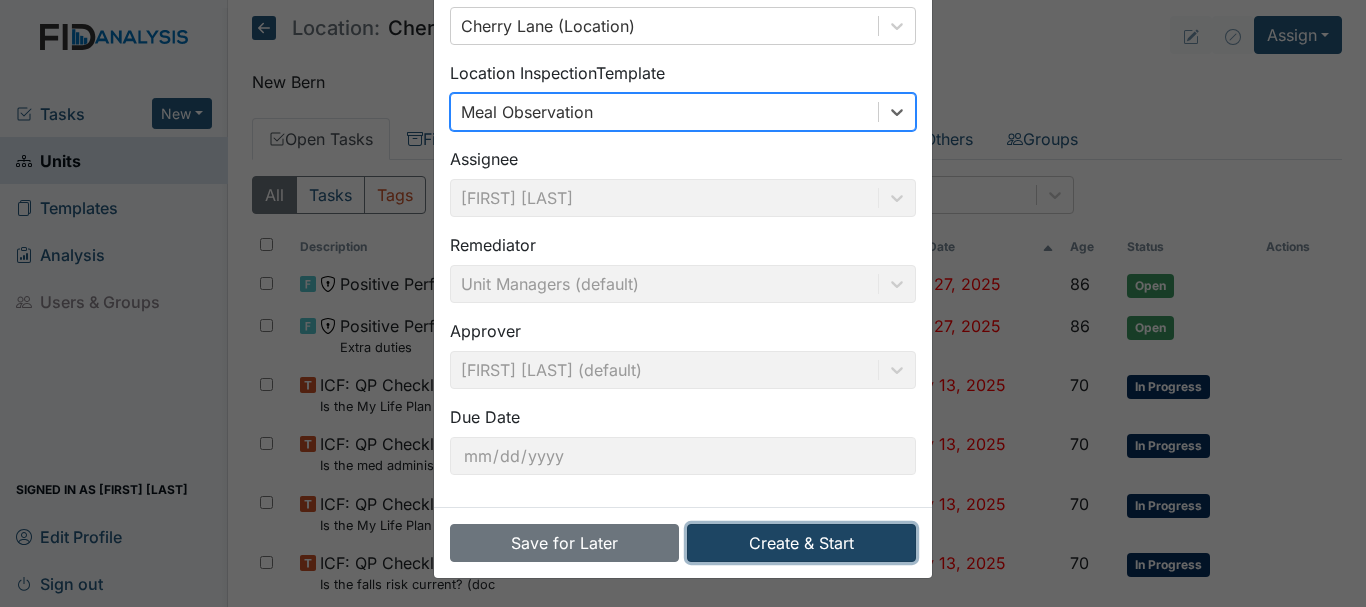 click on "Create & Start" at bounding box center (801, 543) 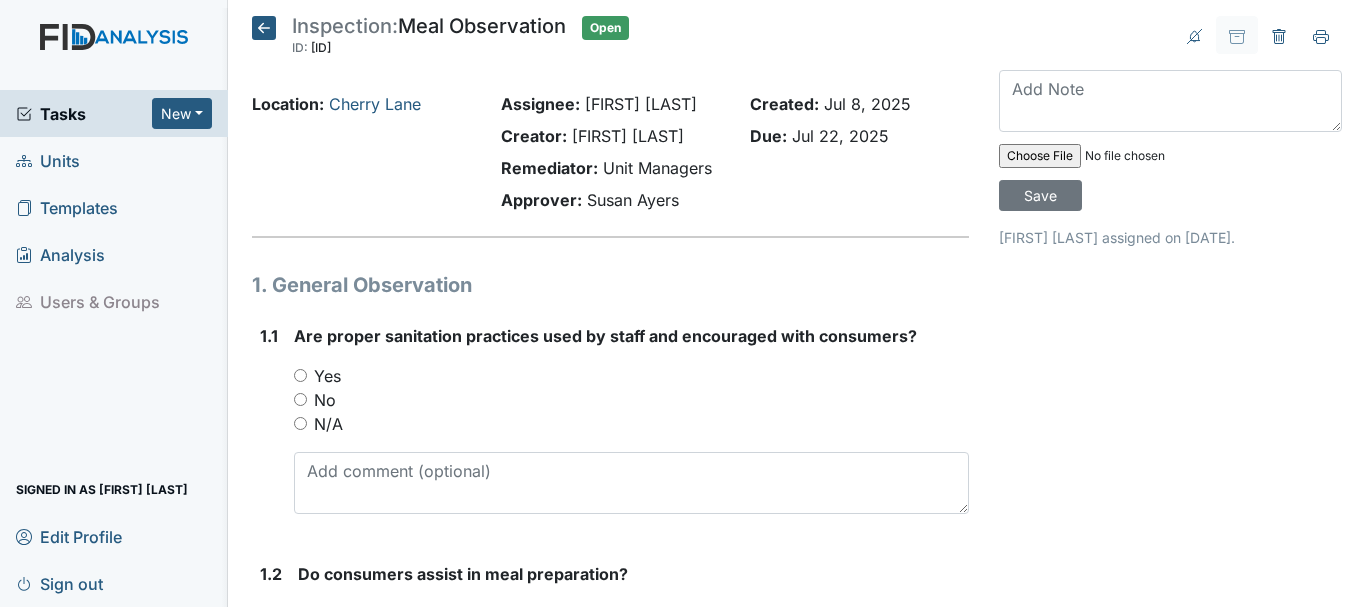 scroll, scrollTop: 0, scrollLeft: 0, axis: both 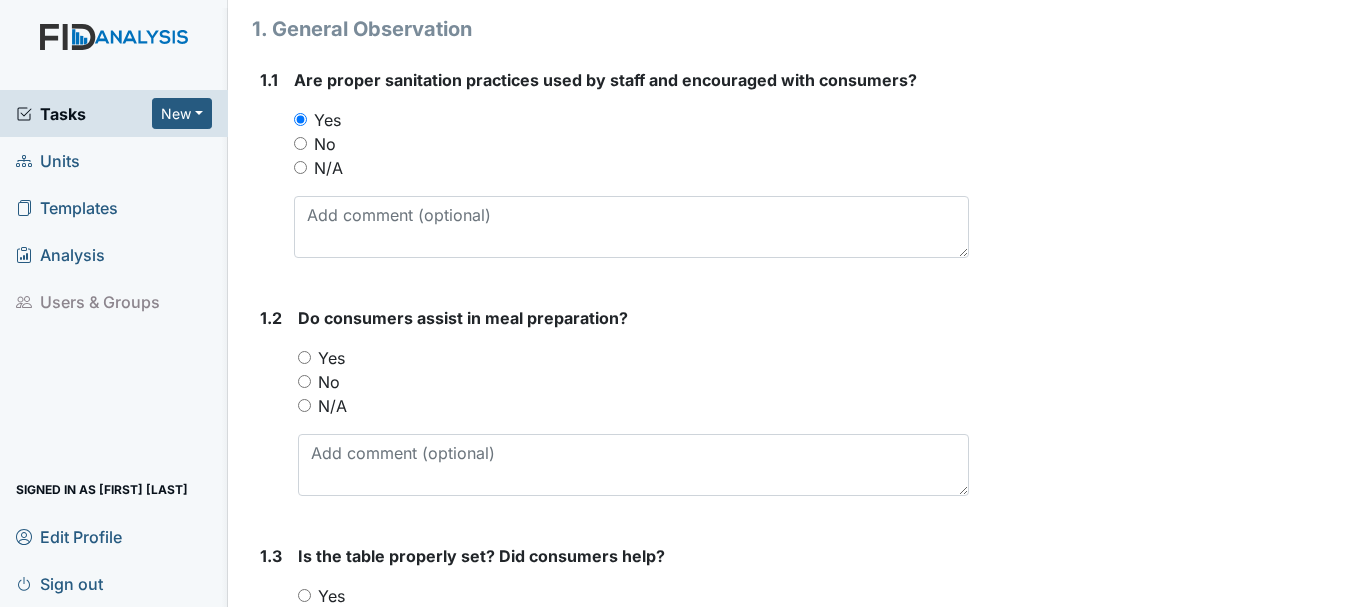 click on "Yes" at bounding box center [304, 357] 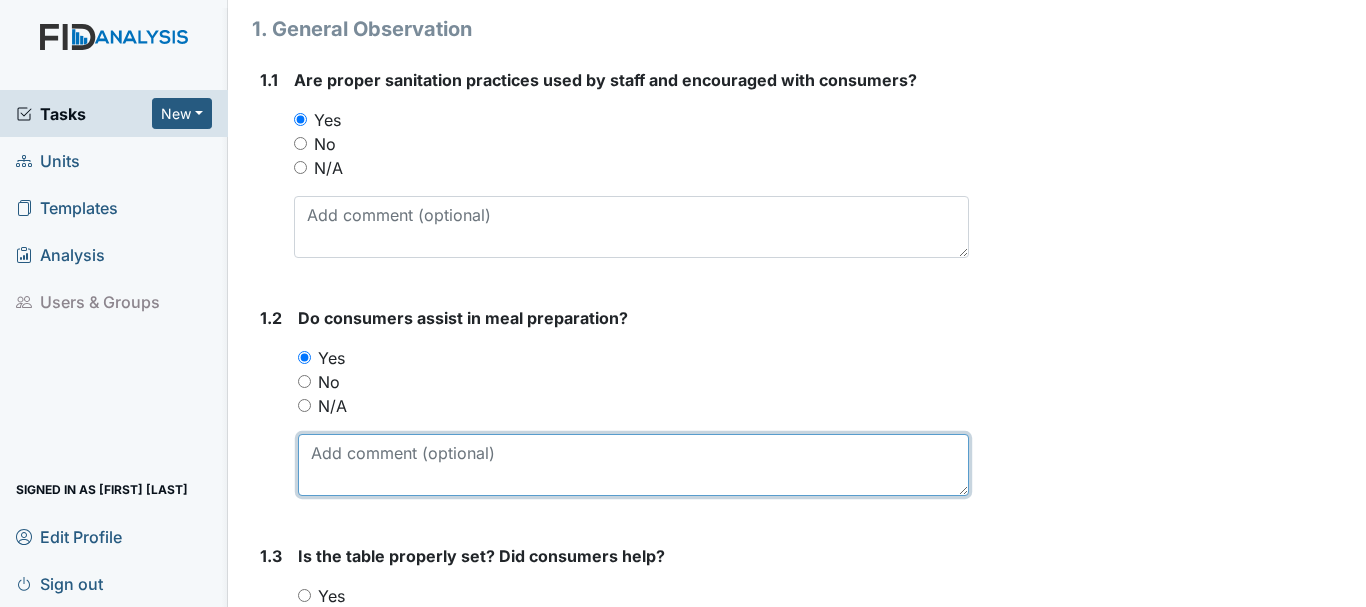 click at bounding box center (633, 465) 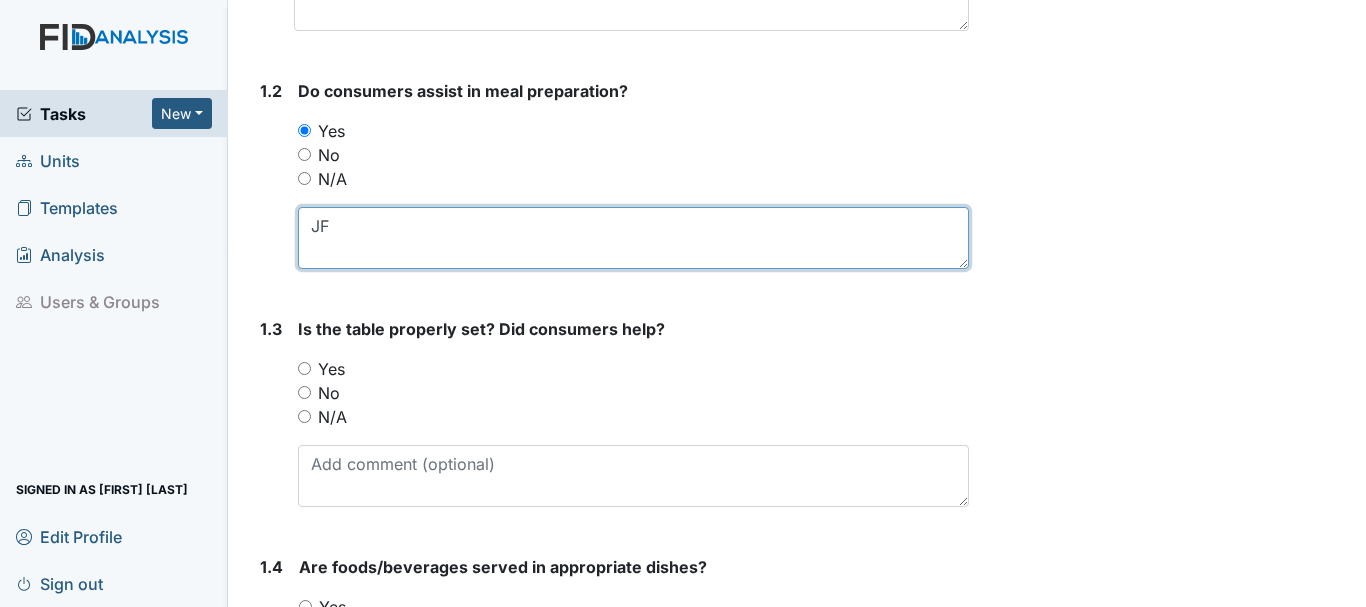 scroll, scrollTop: 490, scrollLeft: 0, axis: vertical 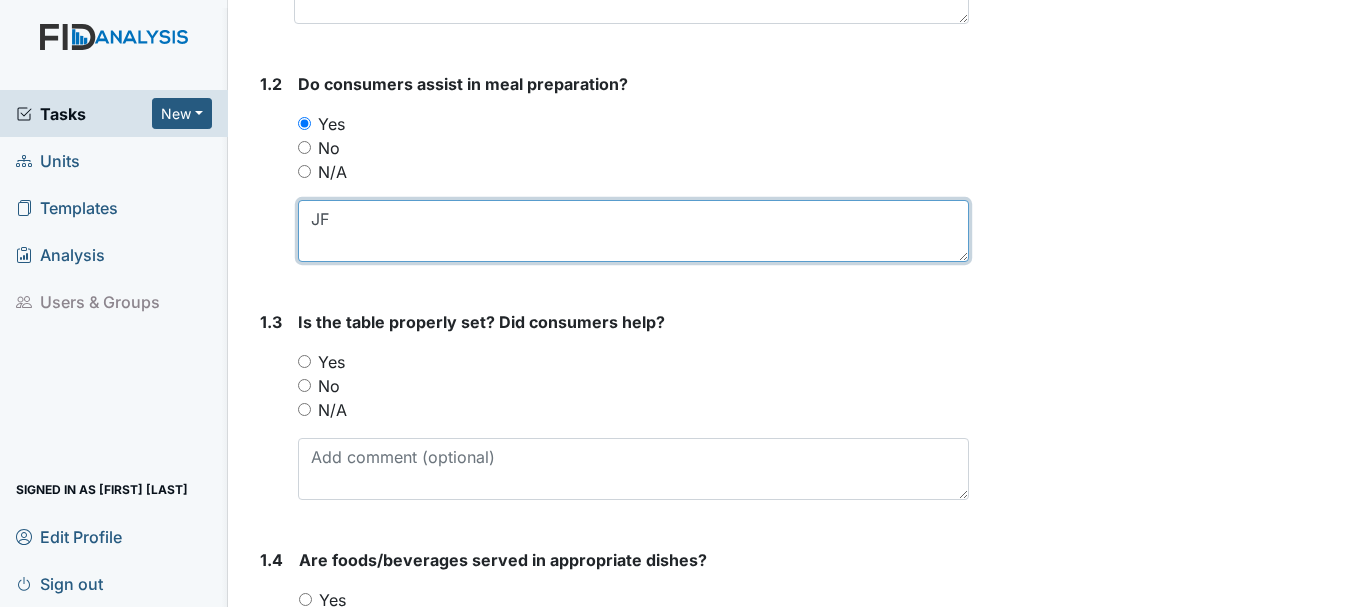 type on "JF" 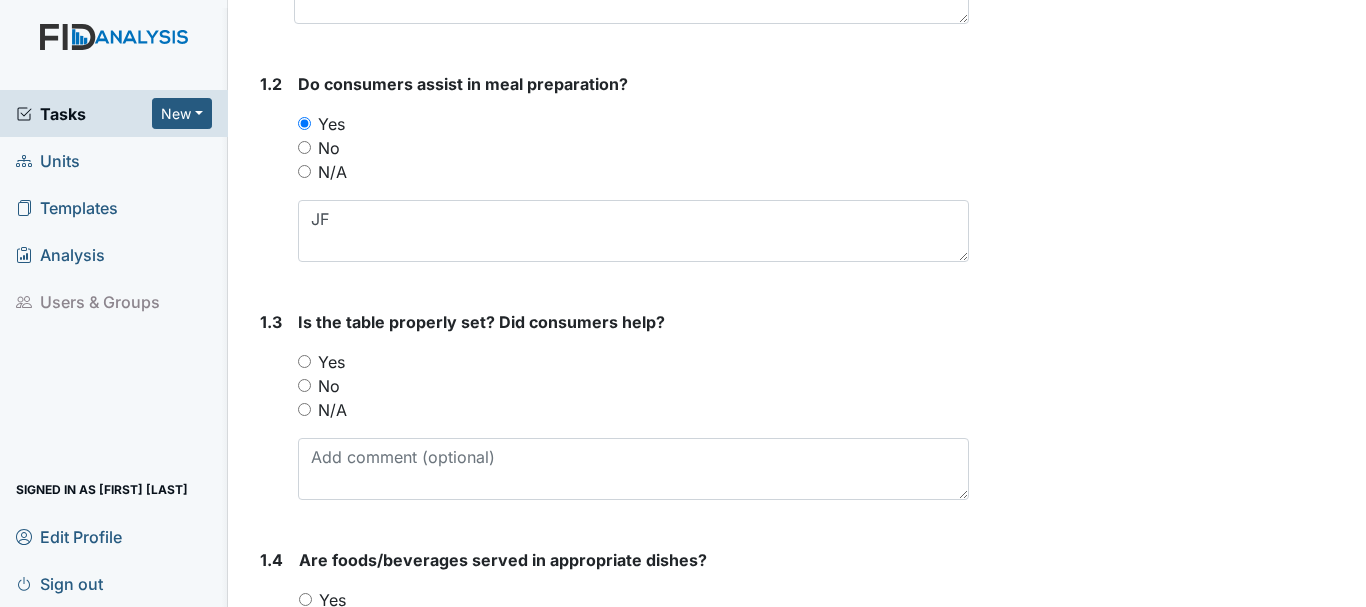 click on "Yes" at bounding box center (304, 361) 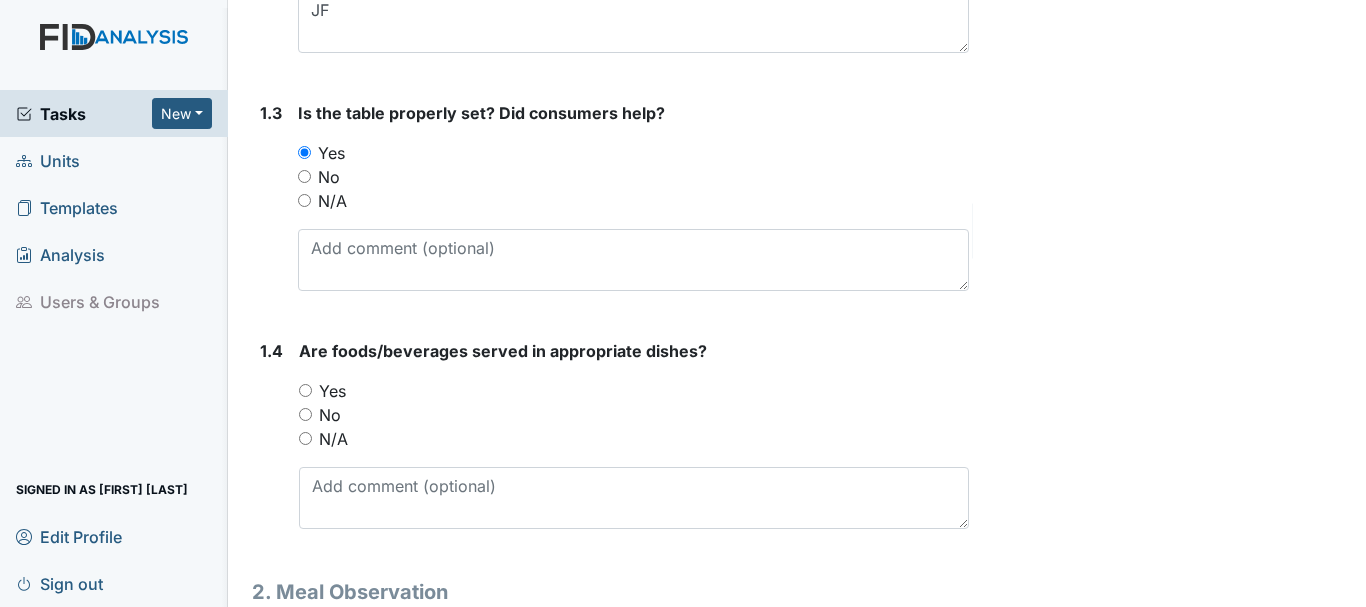 scroll, scrollTop: 706, scrollLeft: 0, axis: vertical 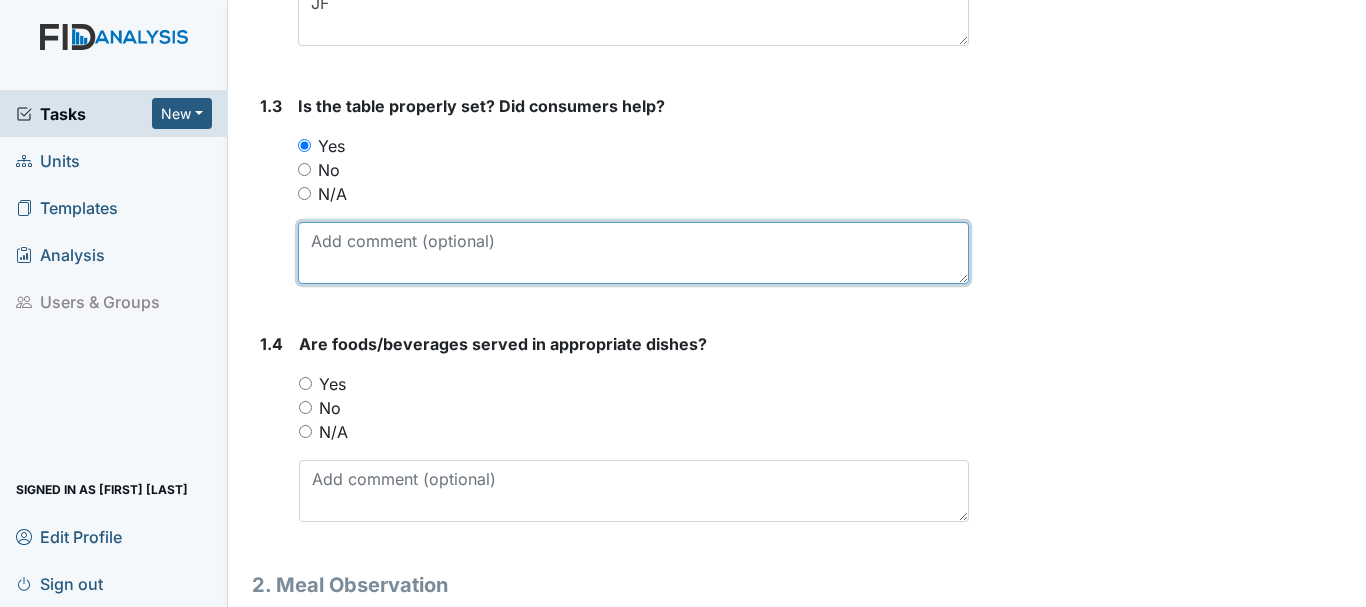 click at bounding box center [633, 253] 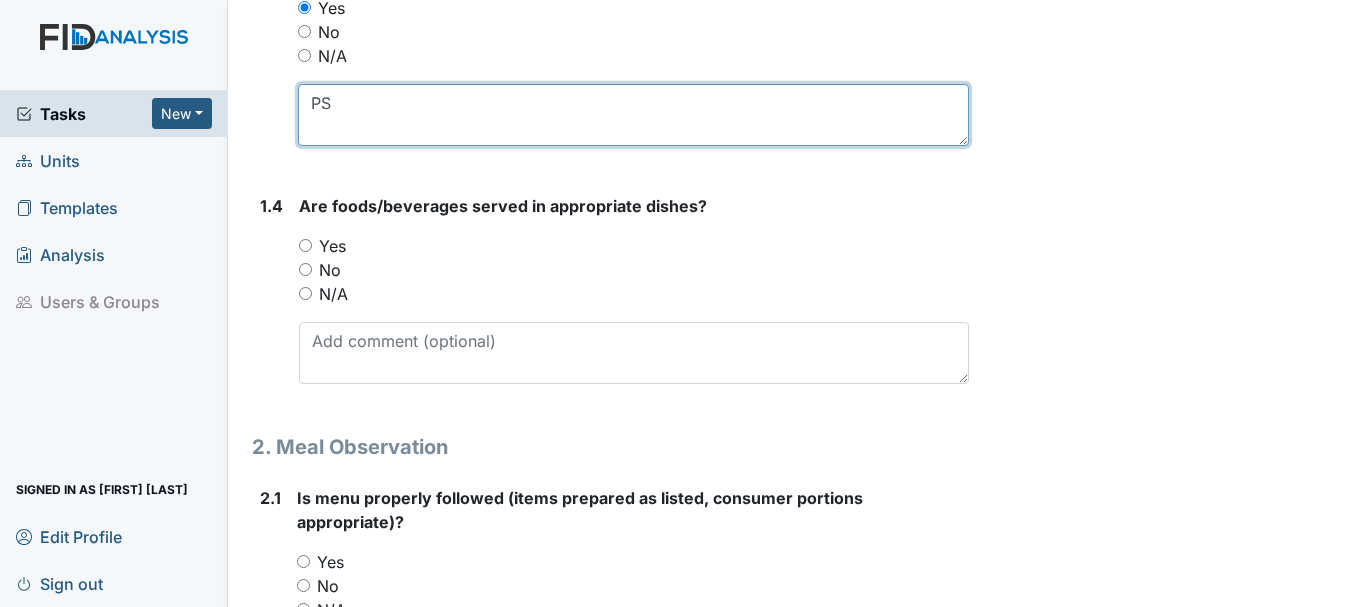 scroll, scrollTop: 854, scrollLeft: 0, axis: vertical 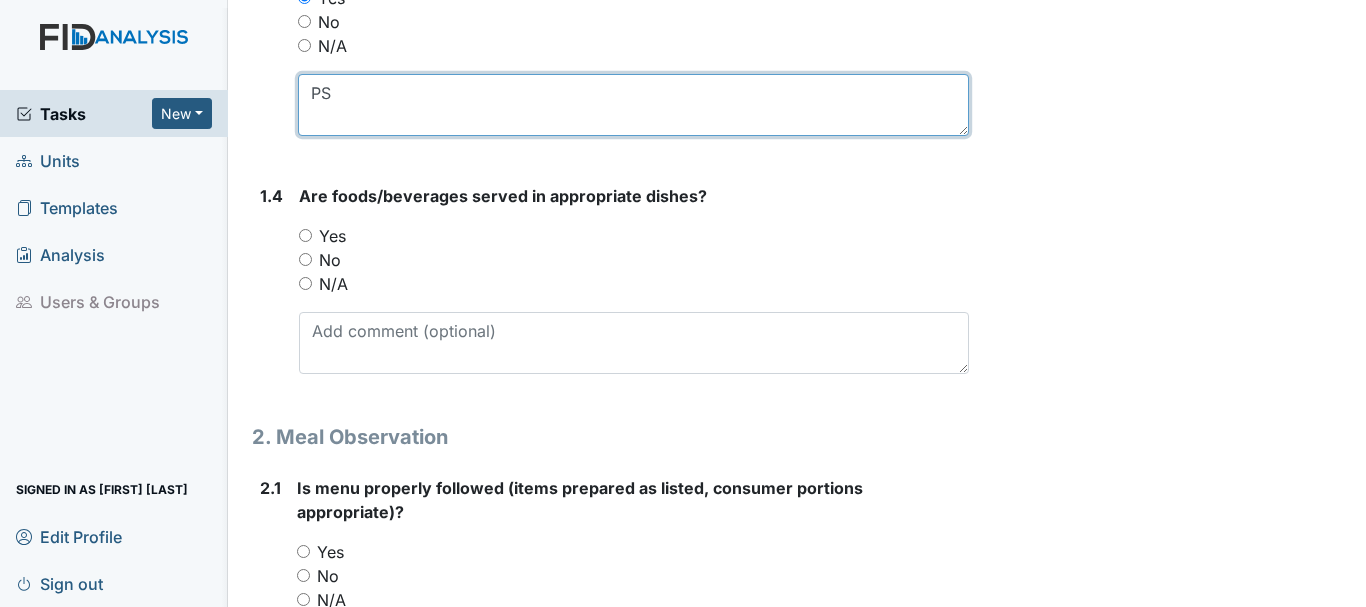 type on "PS" 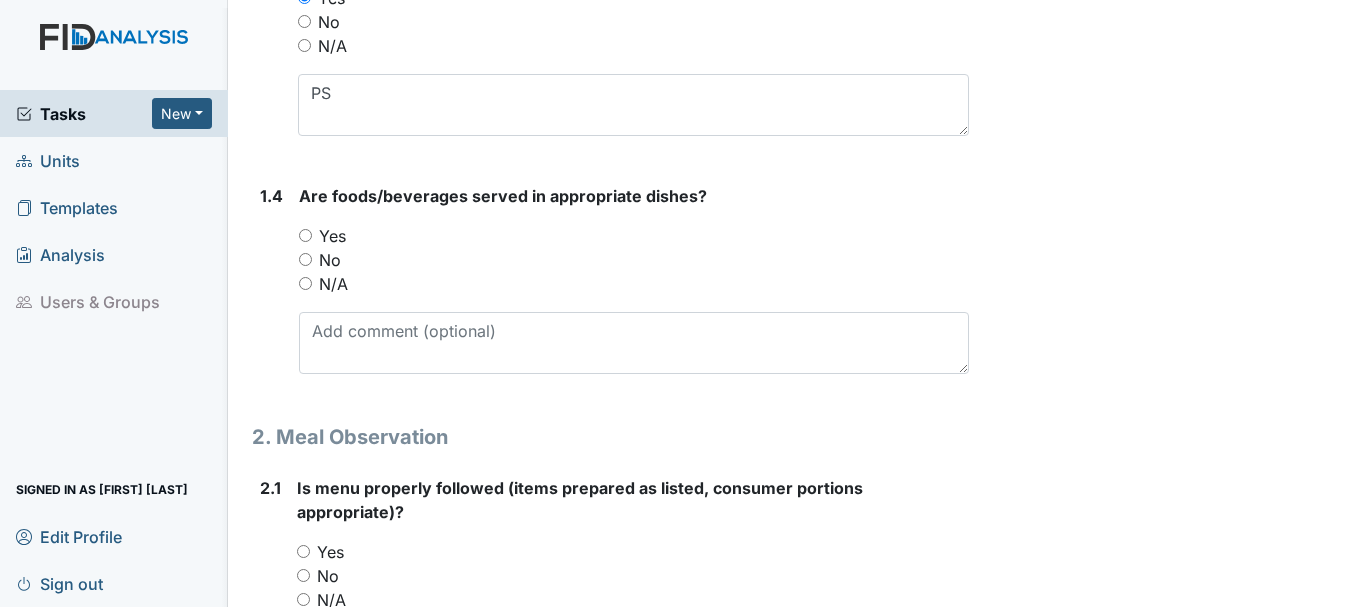 click on "Yes" at bounding box center [305, 235] 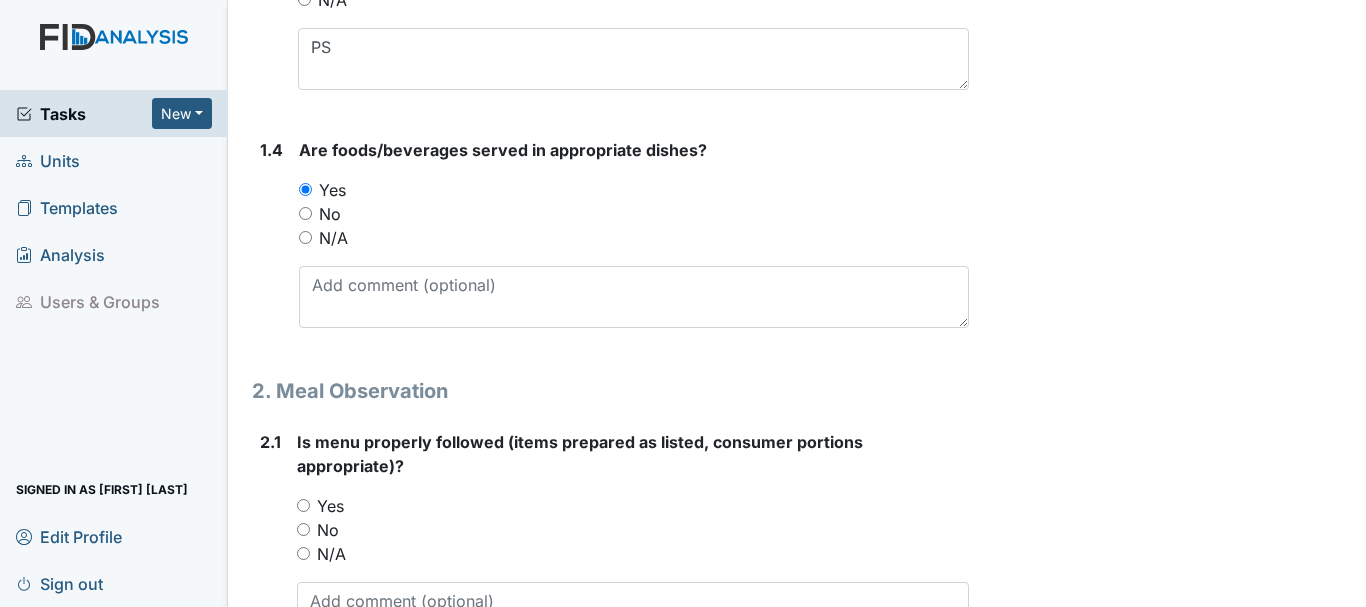 scroll, scrollTop: 996, scrollLeft: 0, axis: vertical 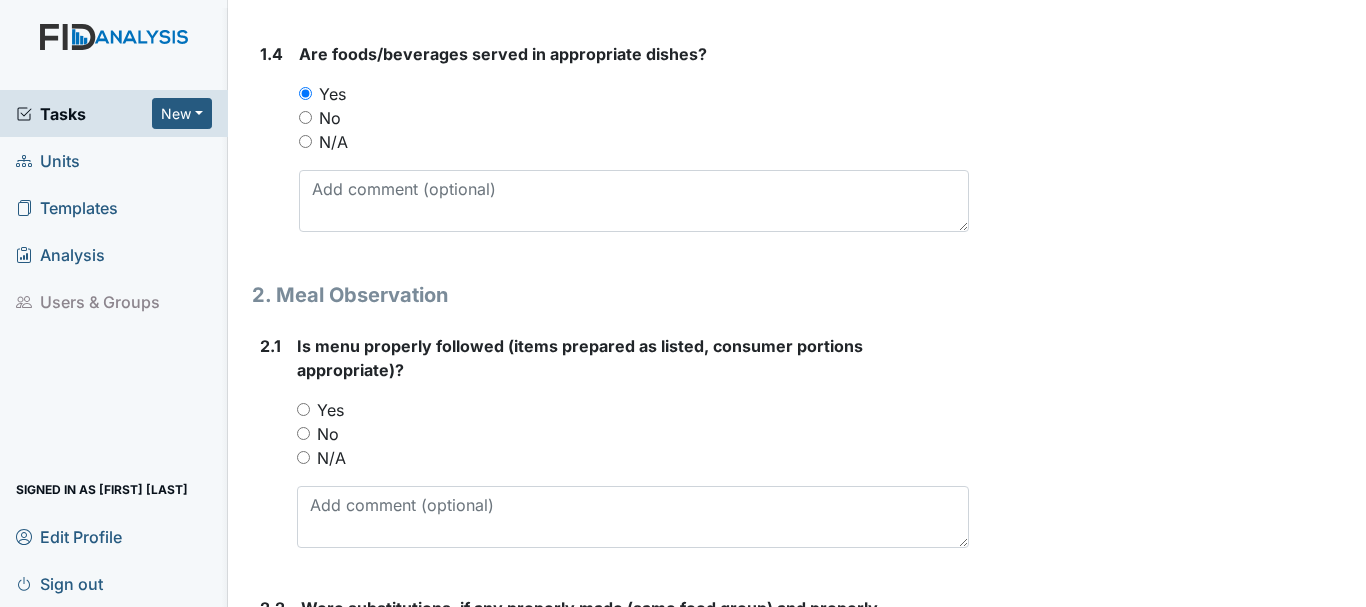 click on "Is menu properly followed (items prepared as listed, consumer portions appropriate)?
You must select one of the below options.
Yes
No
N/A" at bounding box center [633, 441] 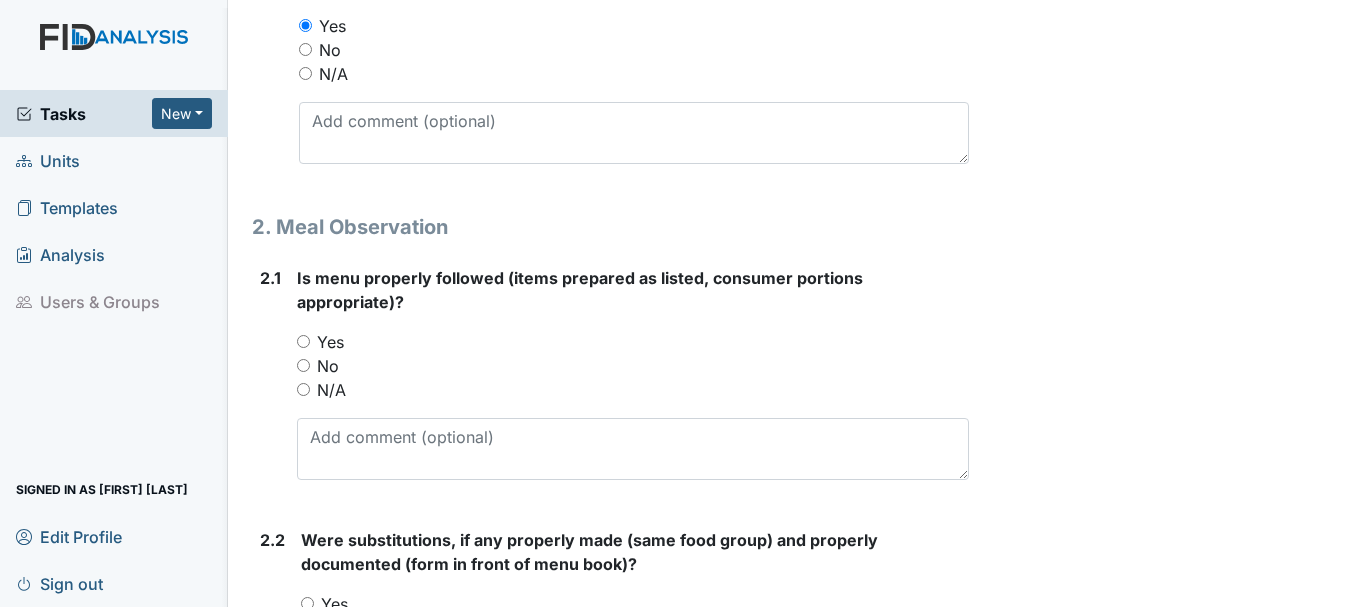 scroll, scrollTop: 1111, scrollLeft: 0, axis: vertical 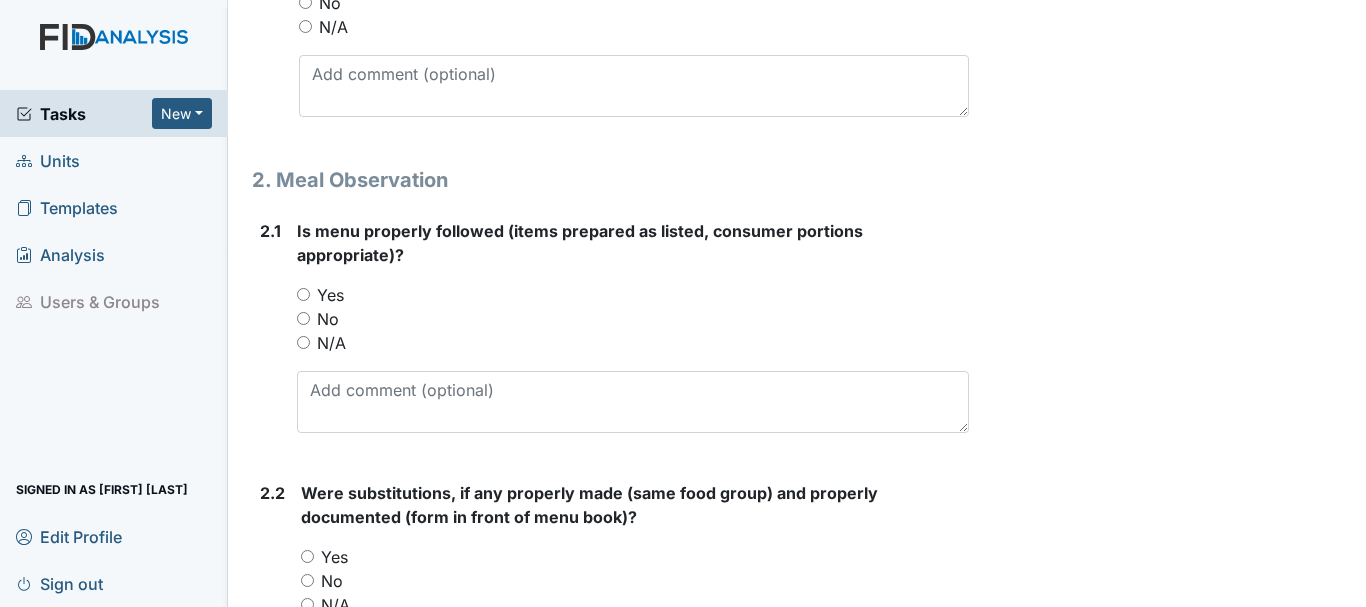 click on "Yes" at bounding box center [303, 294] 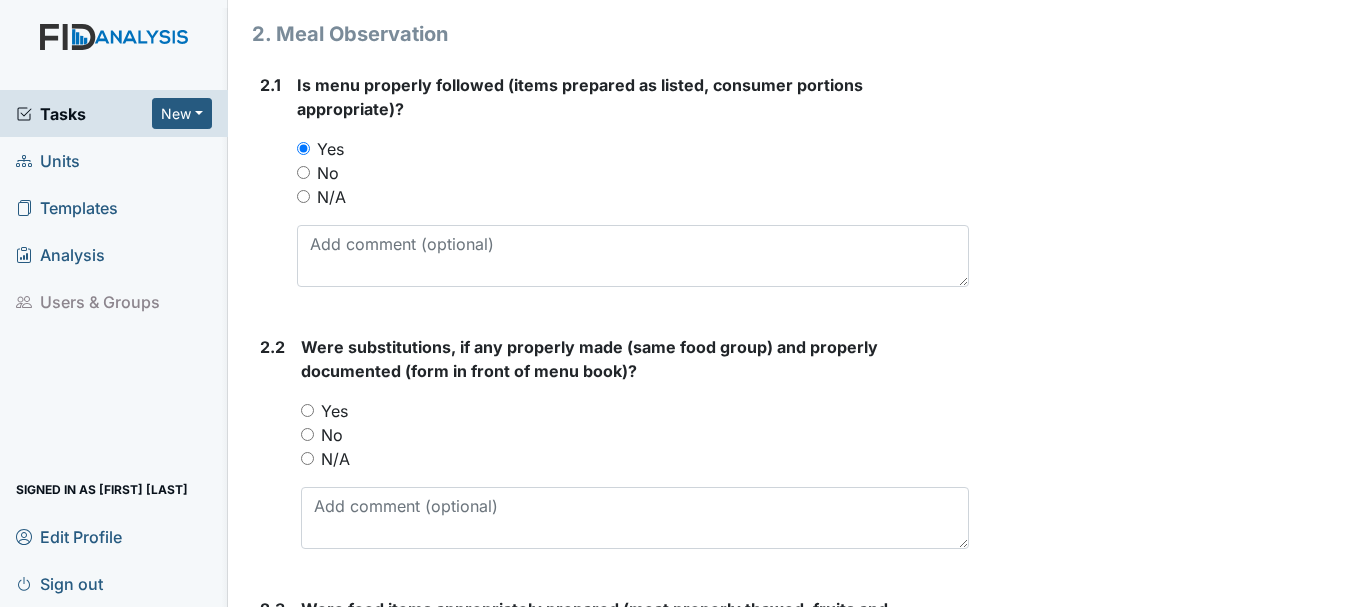 scroll, scrollTop: 1261, scrollLeft: 0, axis: vertical 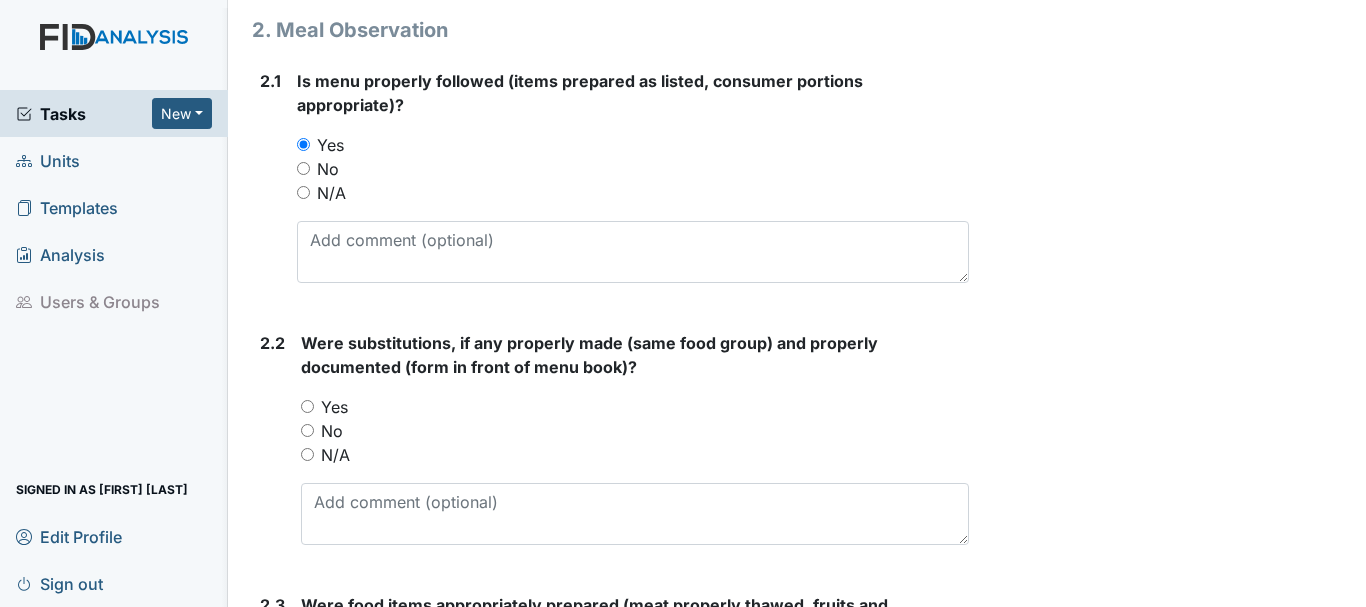 click on "N/A" at bounding box center (307, 454) 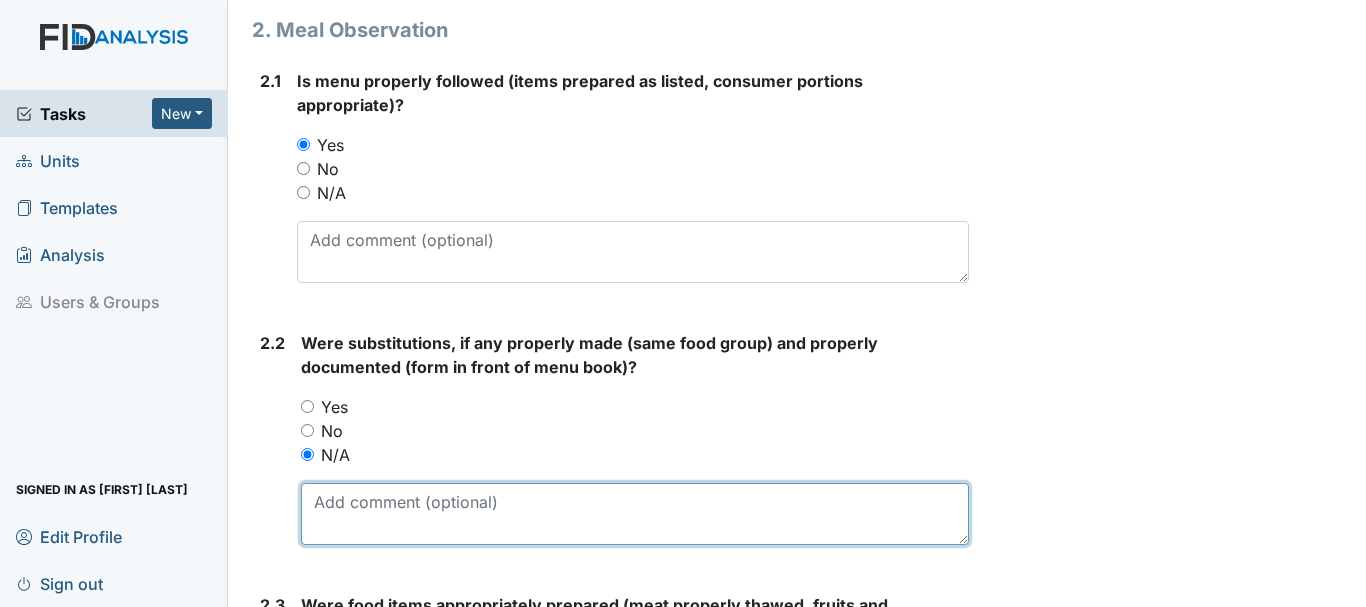 click at bounding box center (635, 514) 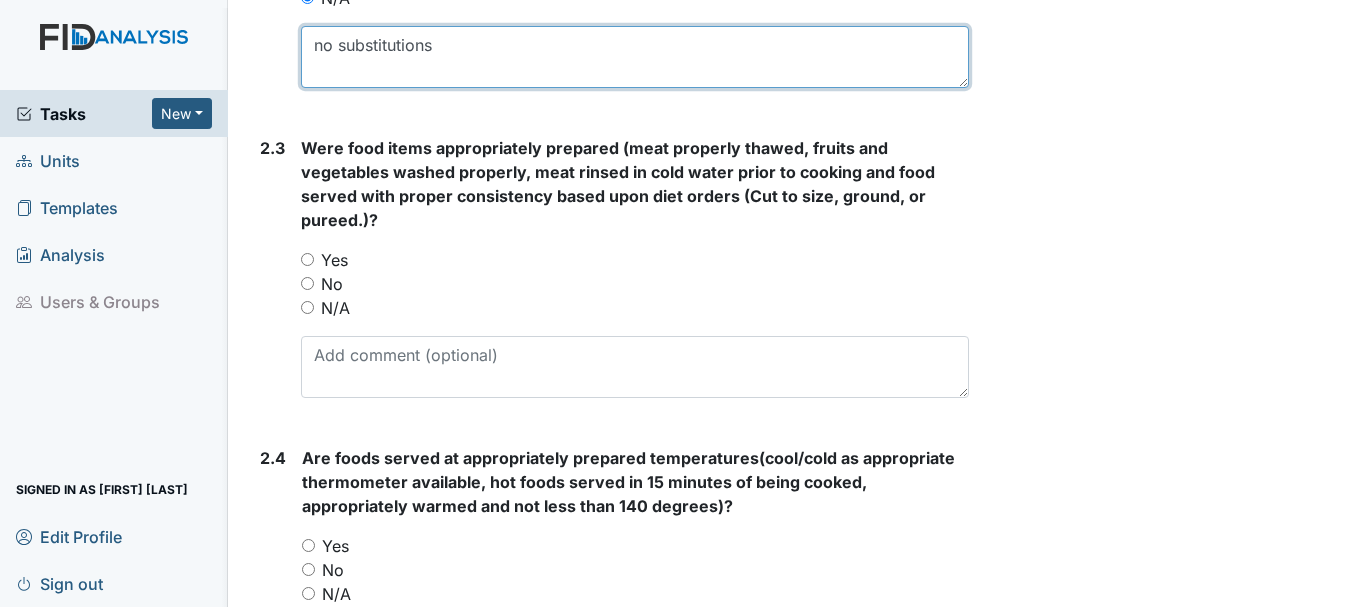 scroll, scrollTop: 1722, scrollLeft: 0, axis: vertical 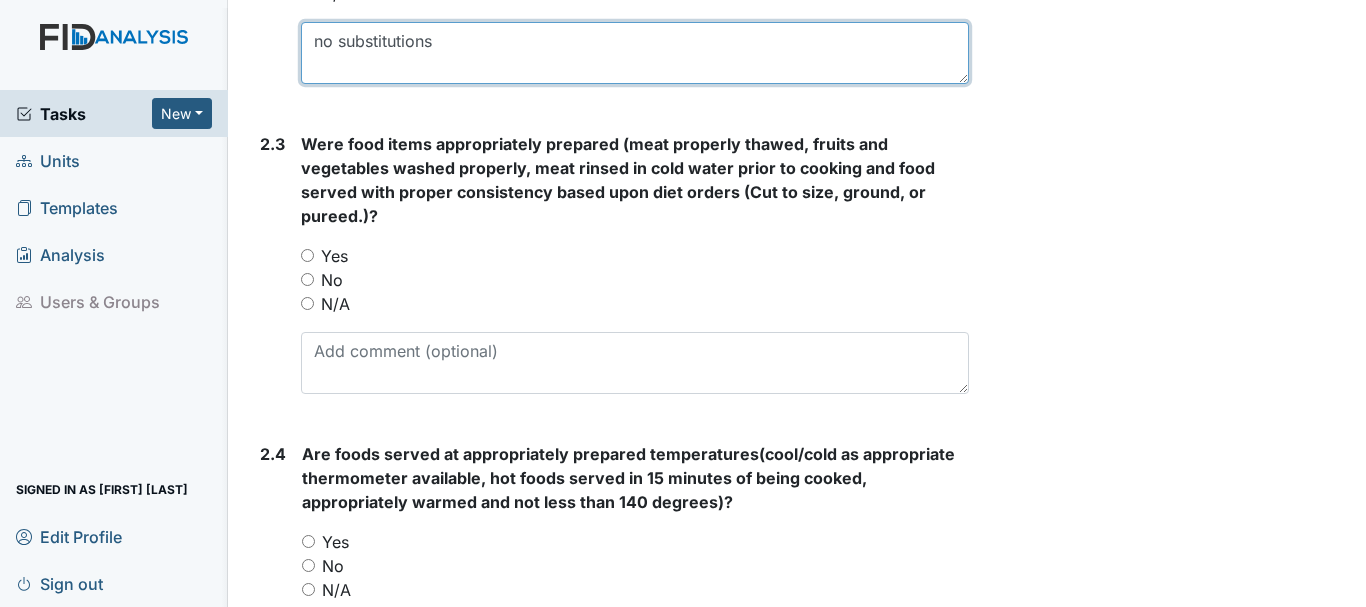 type on "no substitutions" 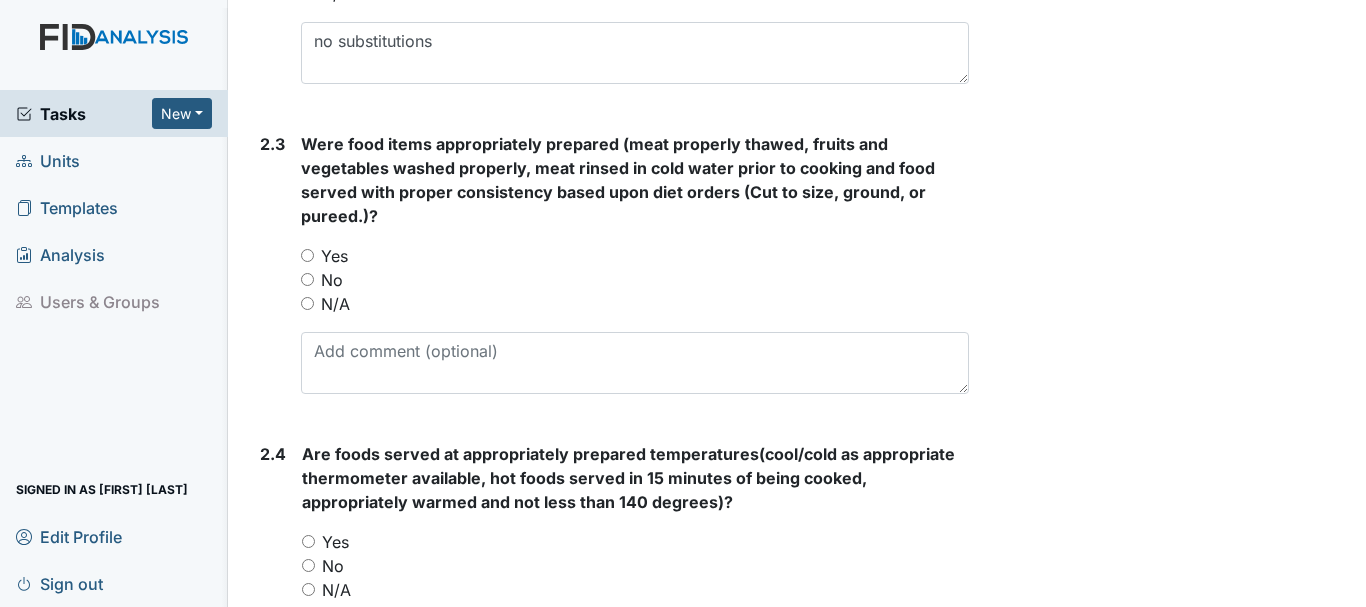 click on "Yes" at bounding box center (307, 255) 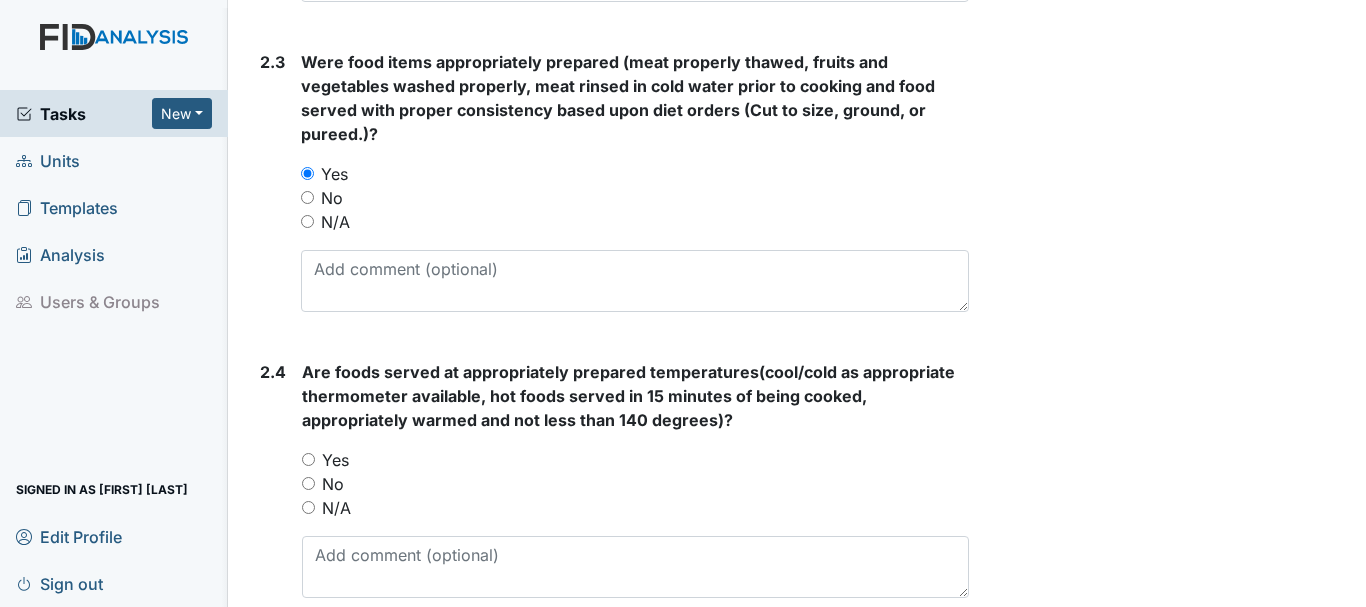 scroll, scrollTop: 1808, scrollLeft: 0, axis: vertical 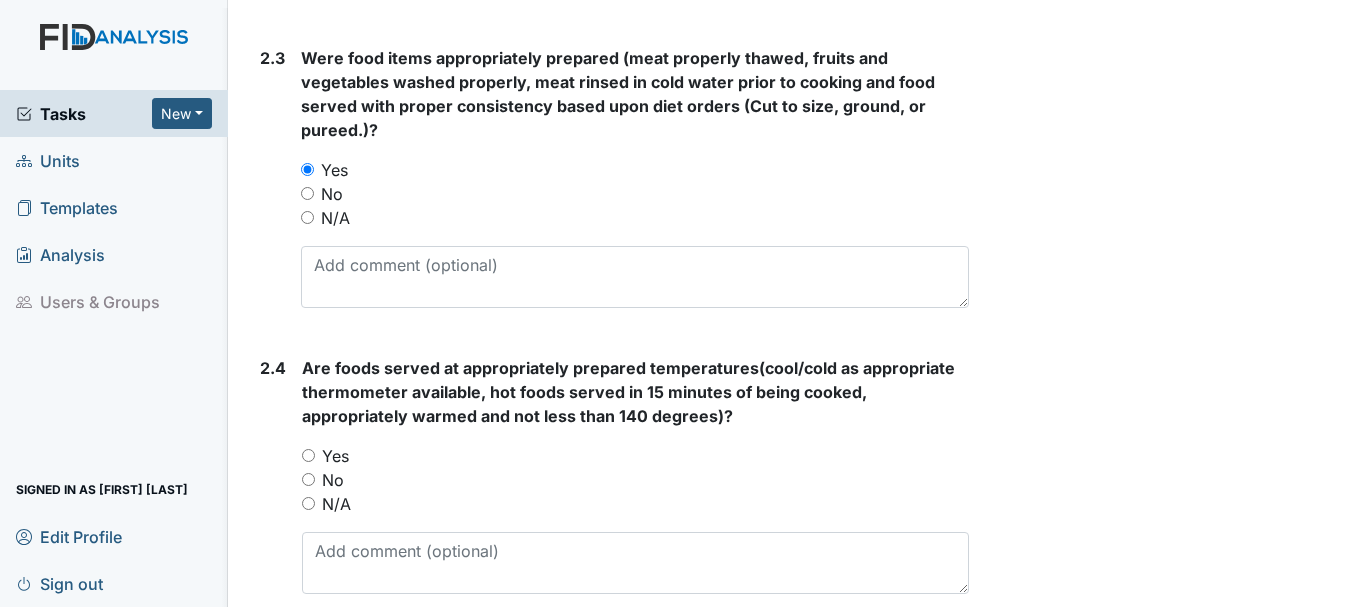 click on "Yes" at bounding box center [308, 455] 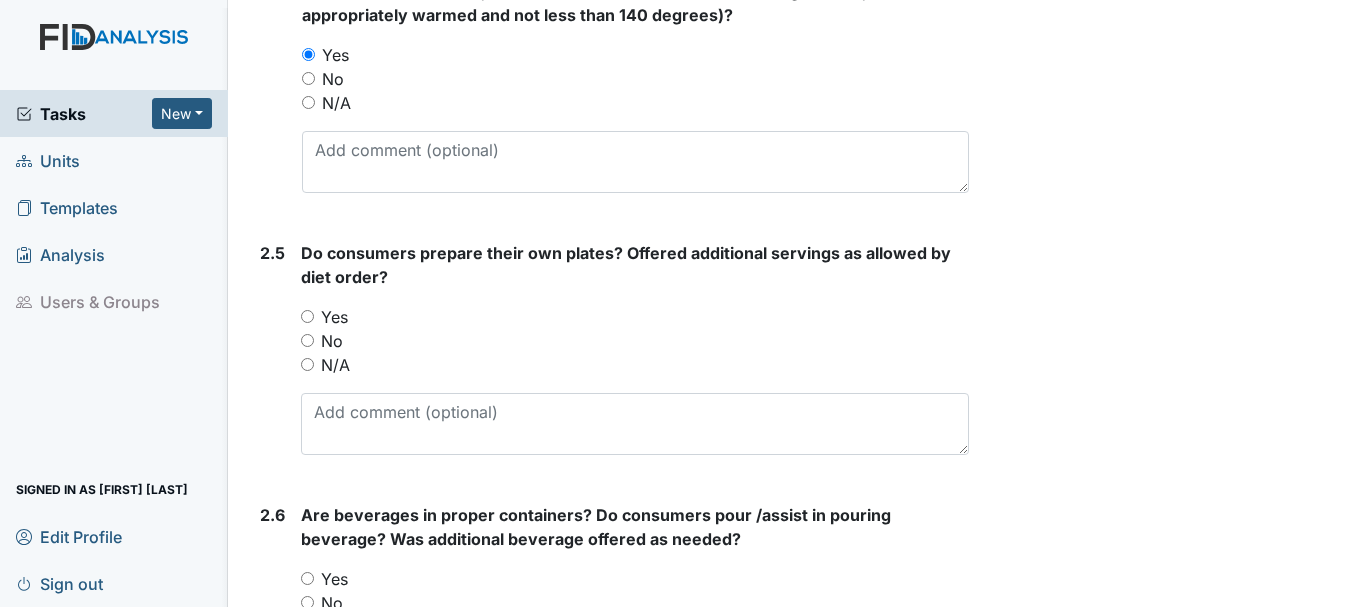 scroll, scrollTop: 2228, scrollLeft: 0, axis: vertical 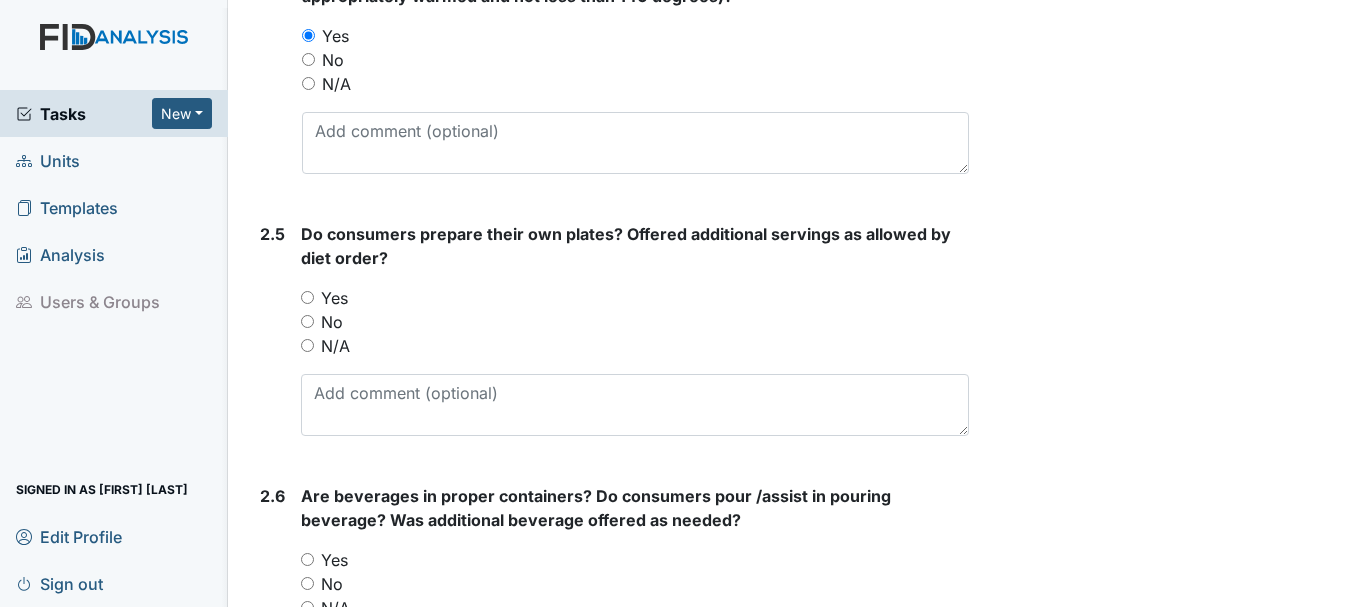 click on "Yes" at bounding box center (307, 297) 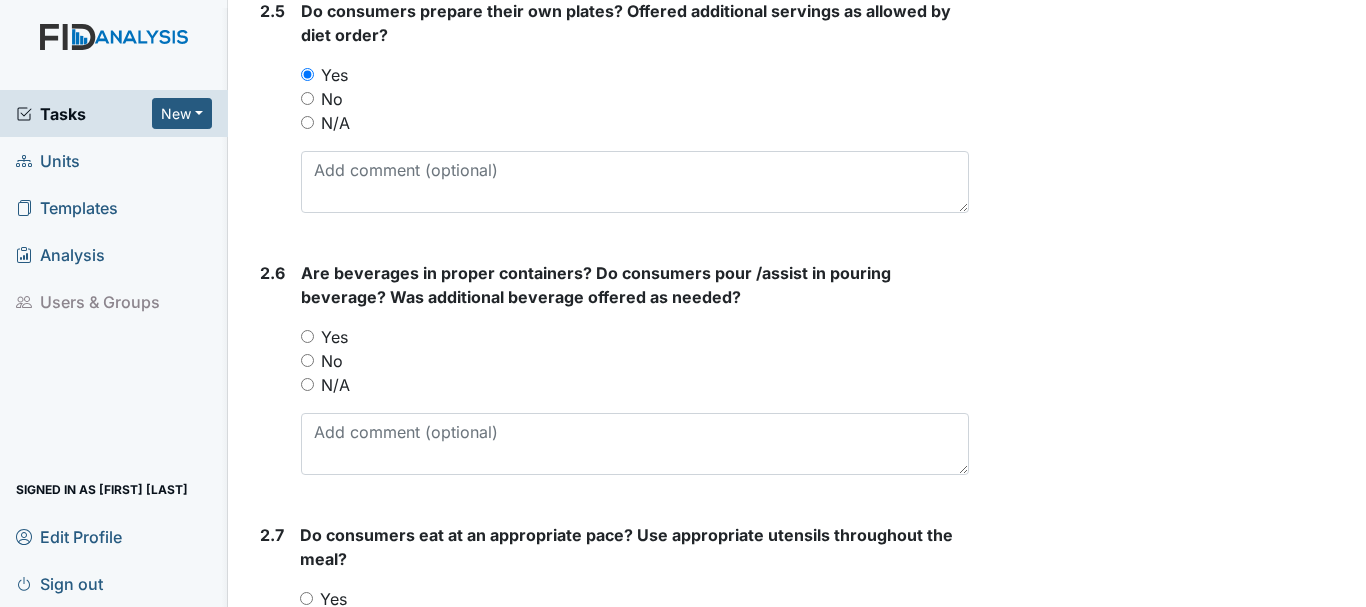 scroll, scrollTop: 2457, scrollLeft: 0, axis: vertical 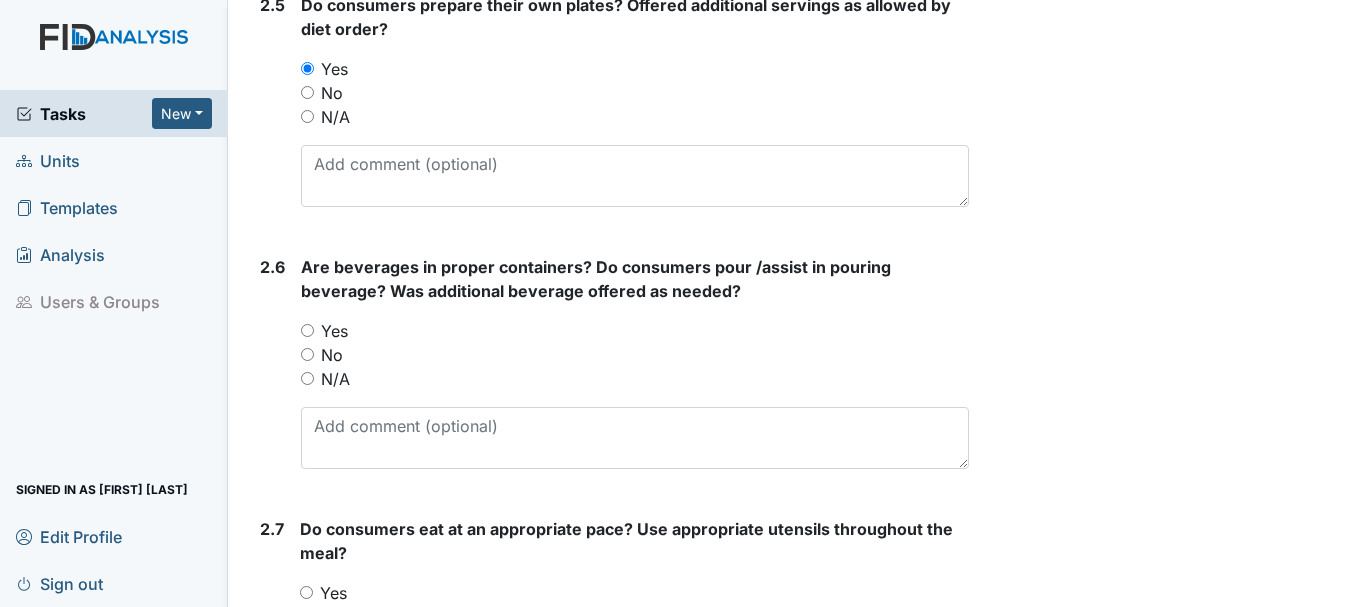 click on "Yes" at bounding box center [307, 330] 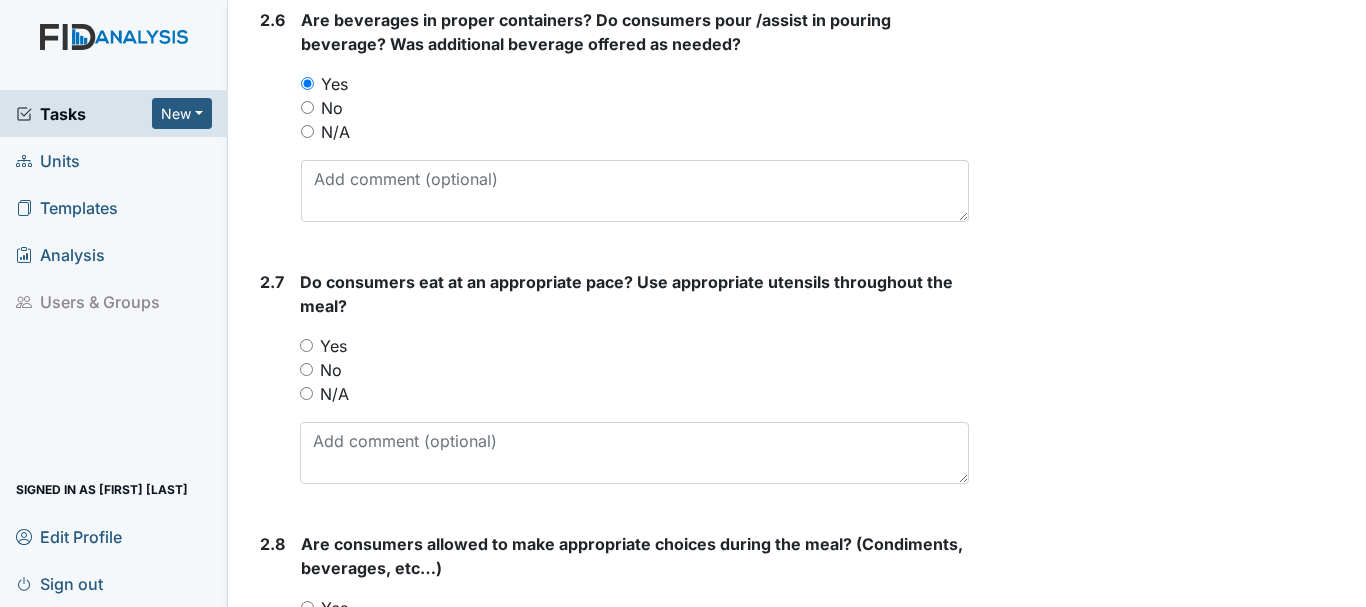 scroll, scrollTop: 2707, scrollLeft: 0, axis: vertical 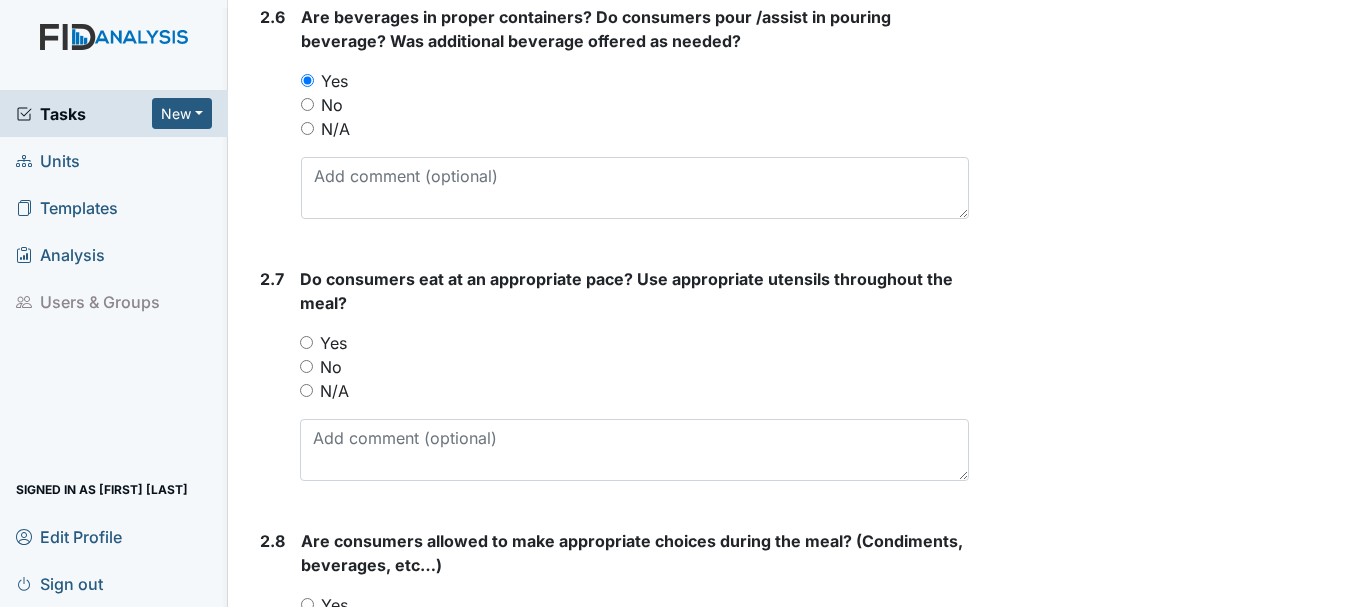 click on "Yes" at bounding box center (306, 342) 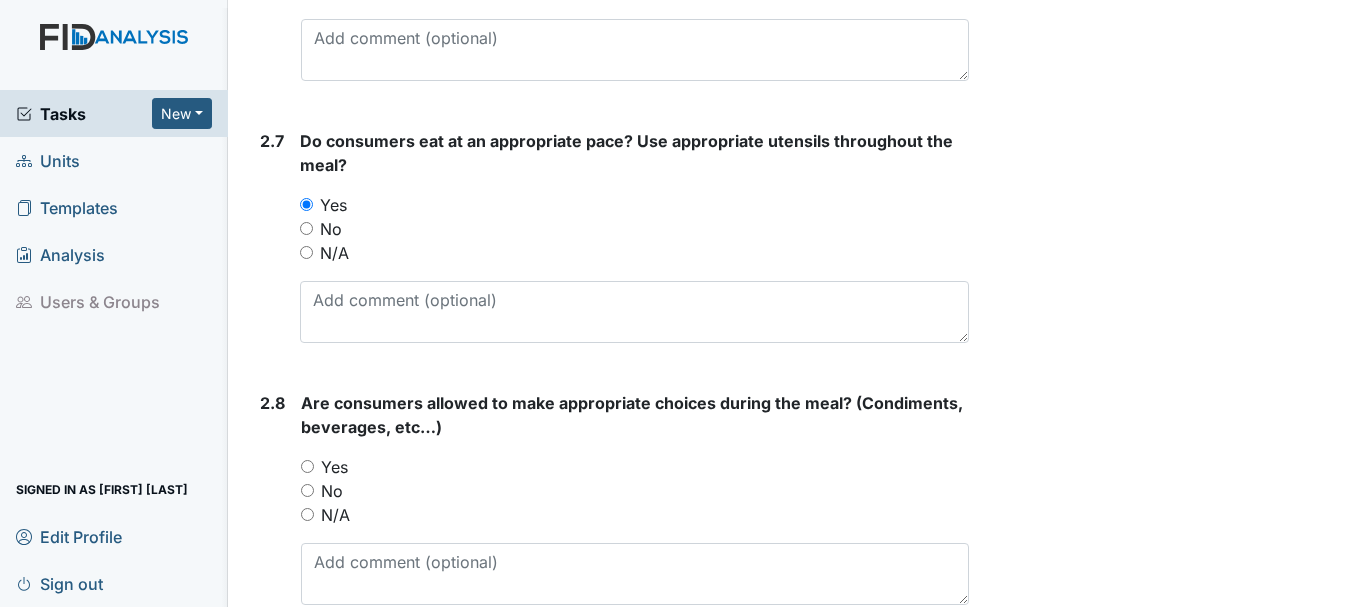 scroll, scrollTop: 2889, scrollLeft: 0, axis: vertical 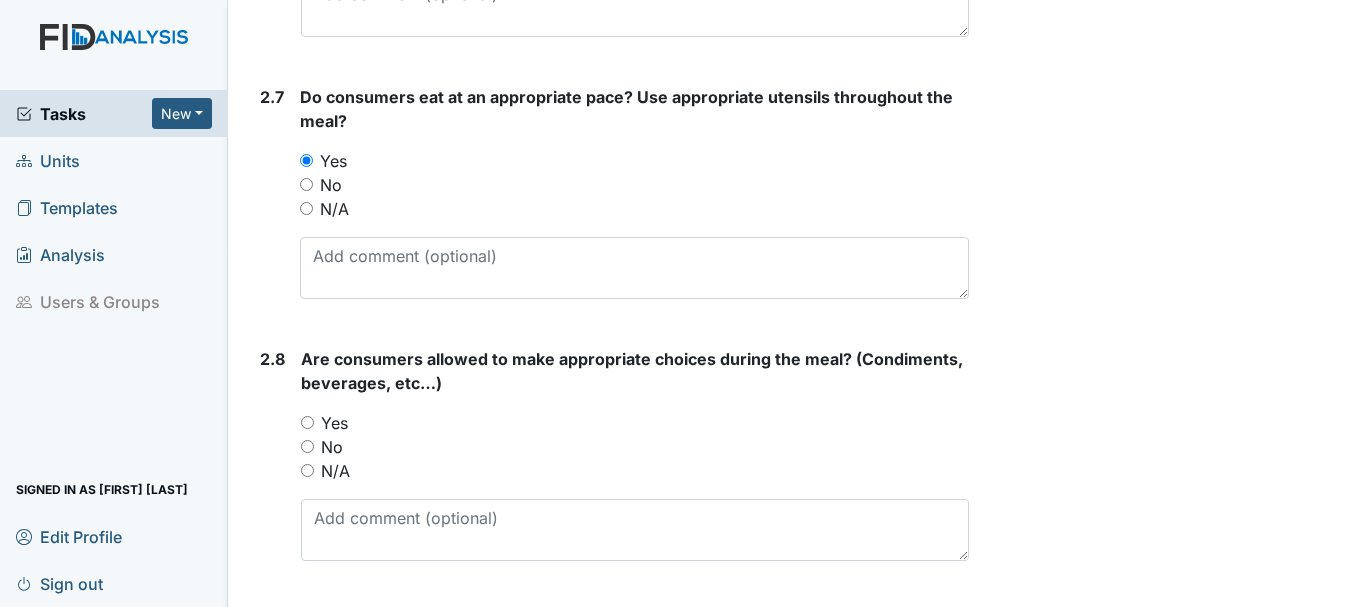 click on "Yes" at bounding box center [307, 422] 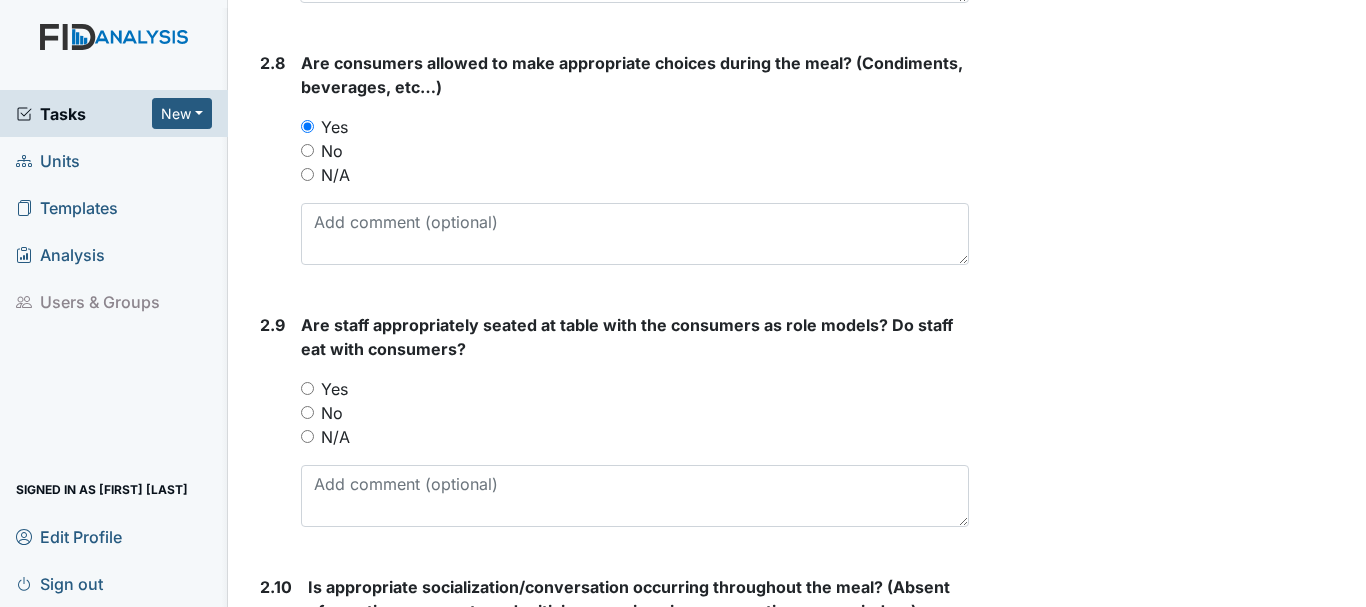 scroll, scrollTop: 3186, scrollLeft: 0, axis: vertical 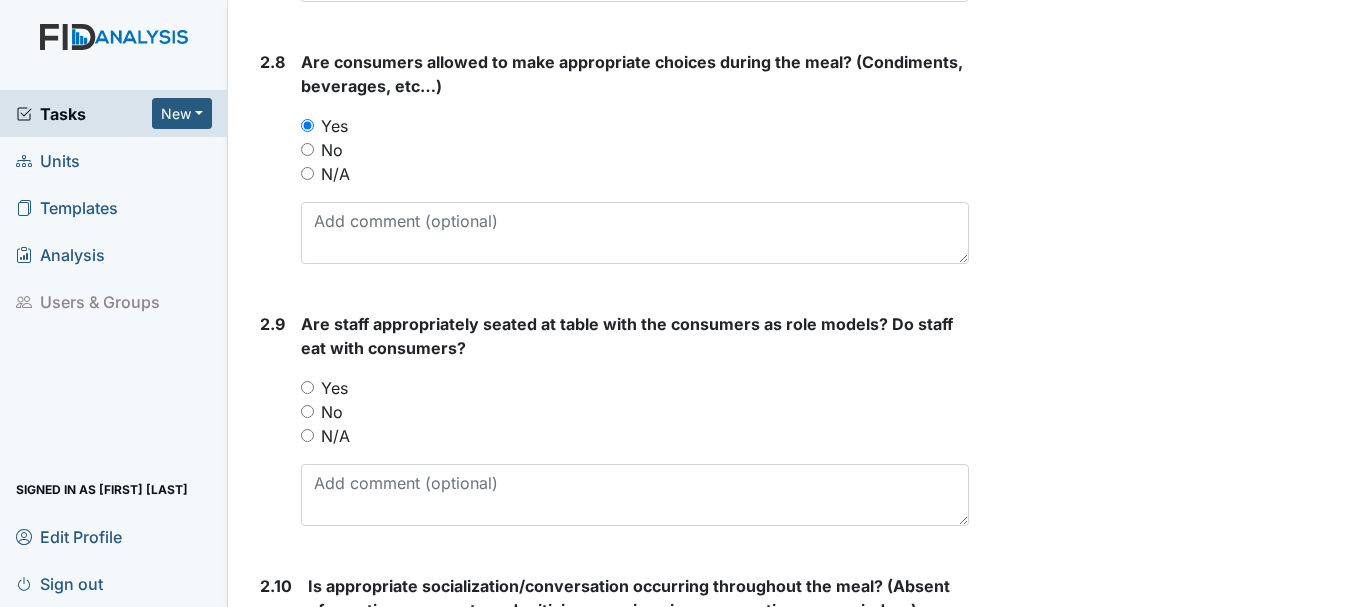 click on "Yes" at bounding box center [307, 387] 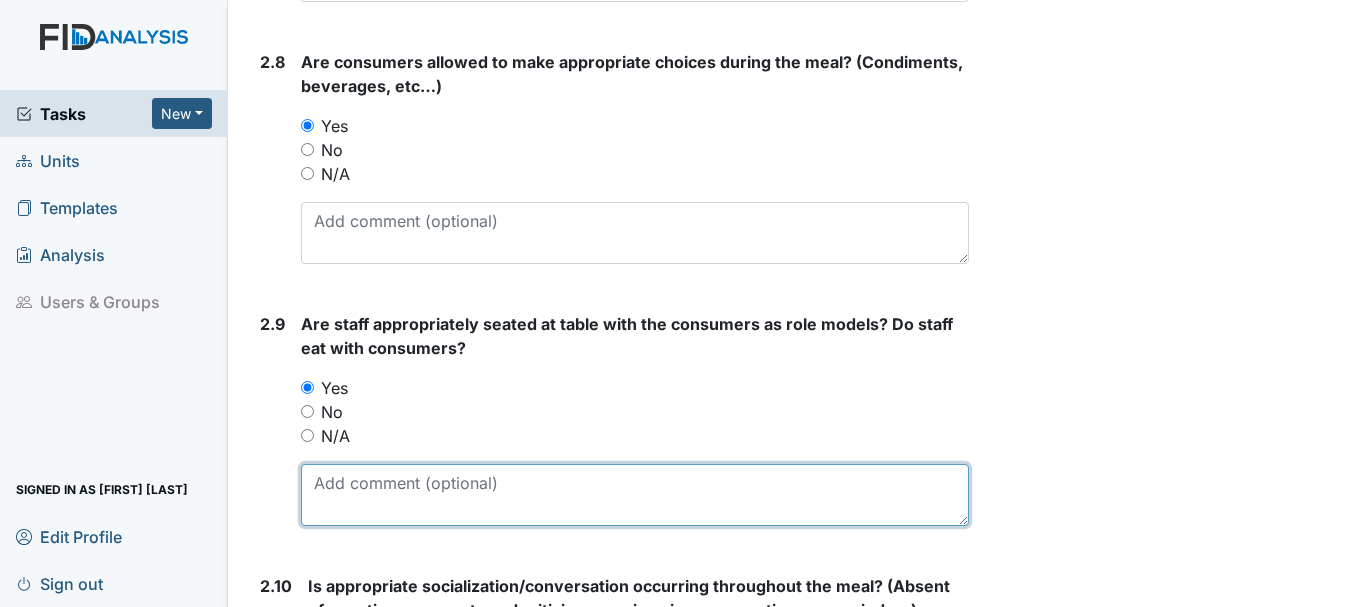 click at bounding box center (635, 495) 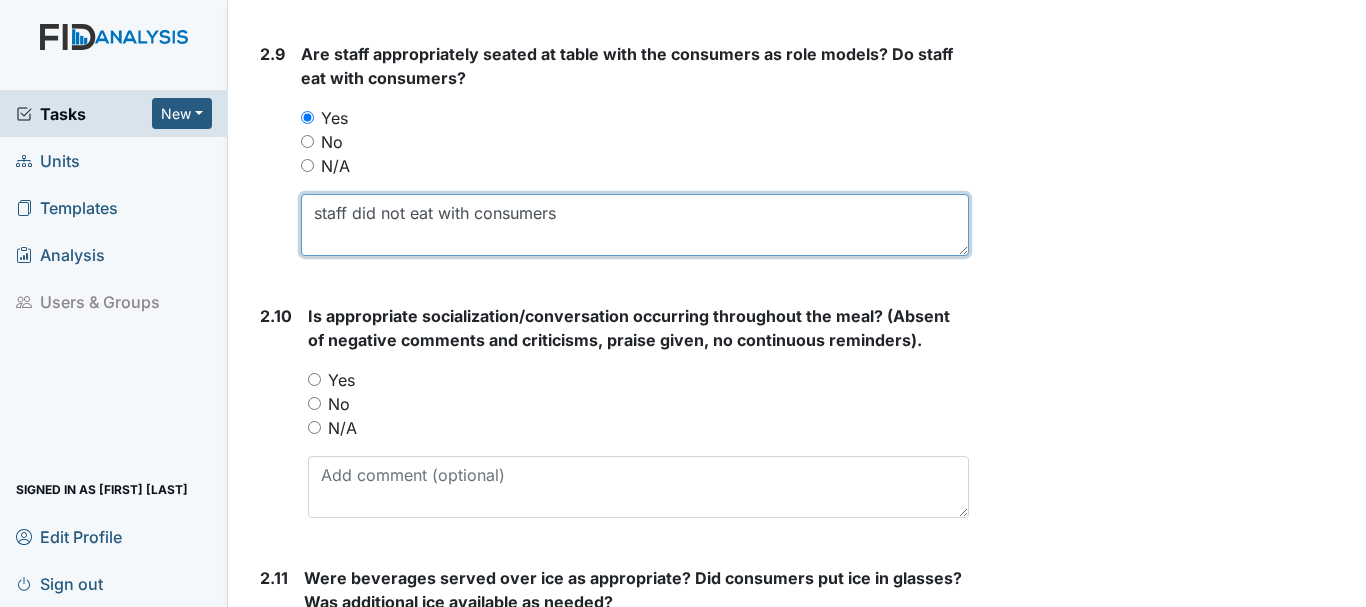 scroll, scrollTop: 3471, scrollLeft: 0, axis: vertical 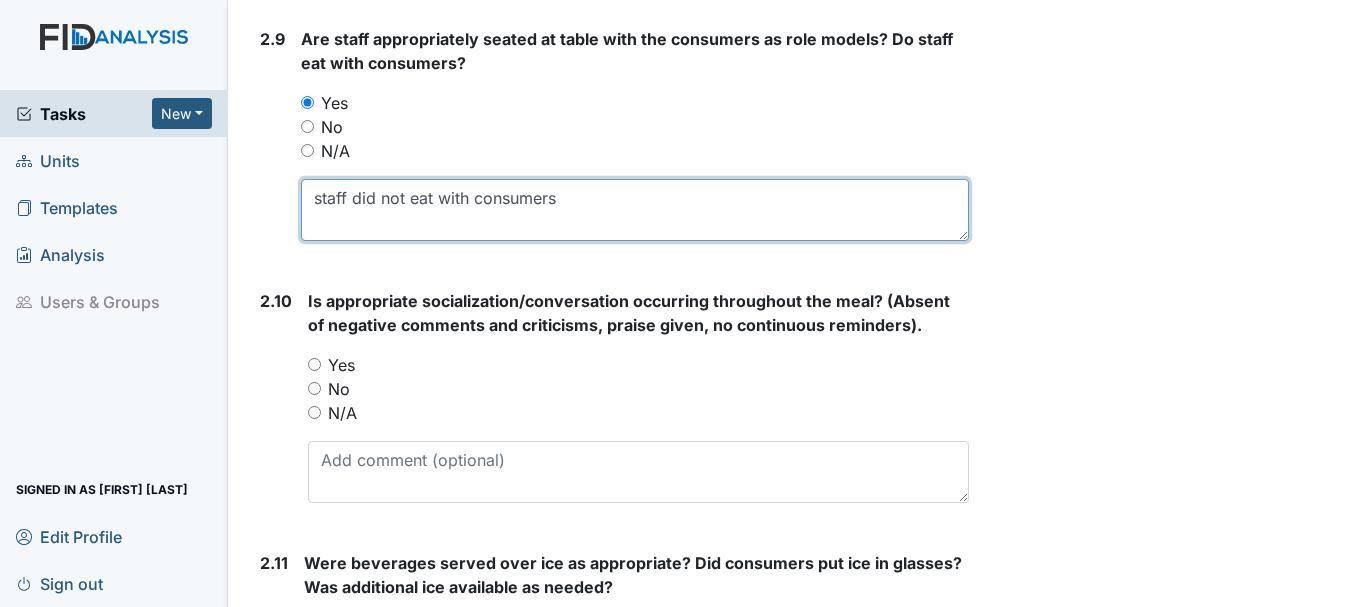 type on "staff did not eat with consumers" 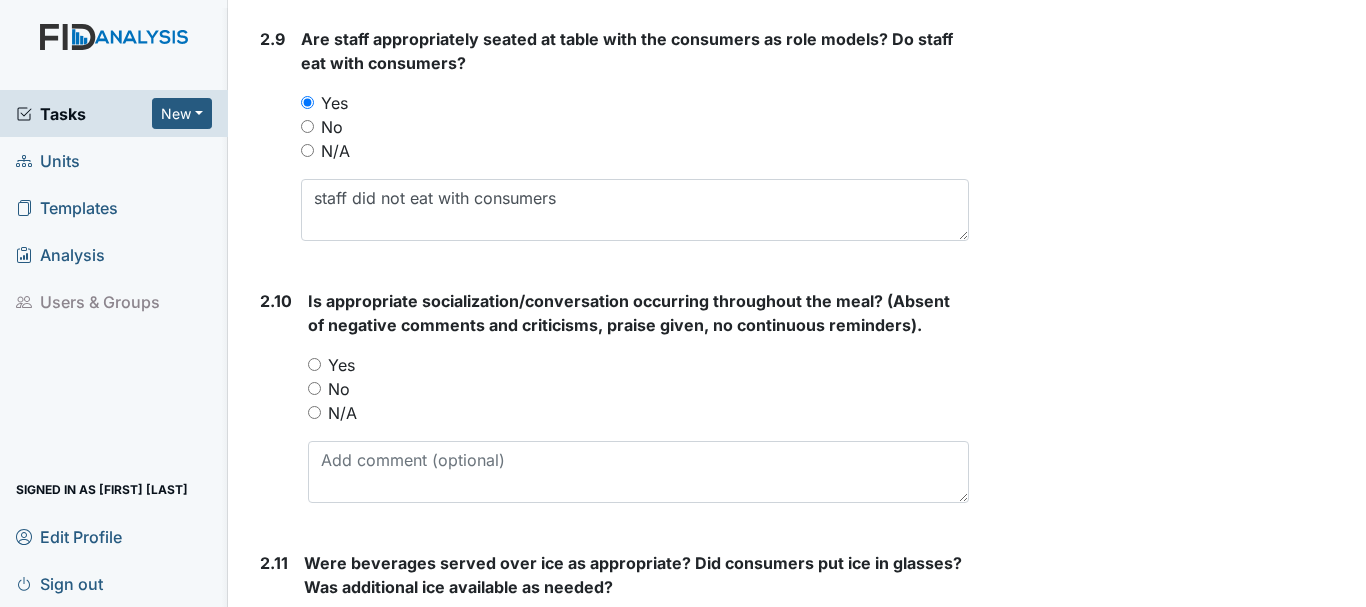click on "Yes" at bounding box center (314, 364) 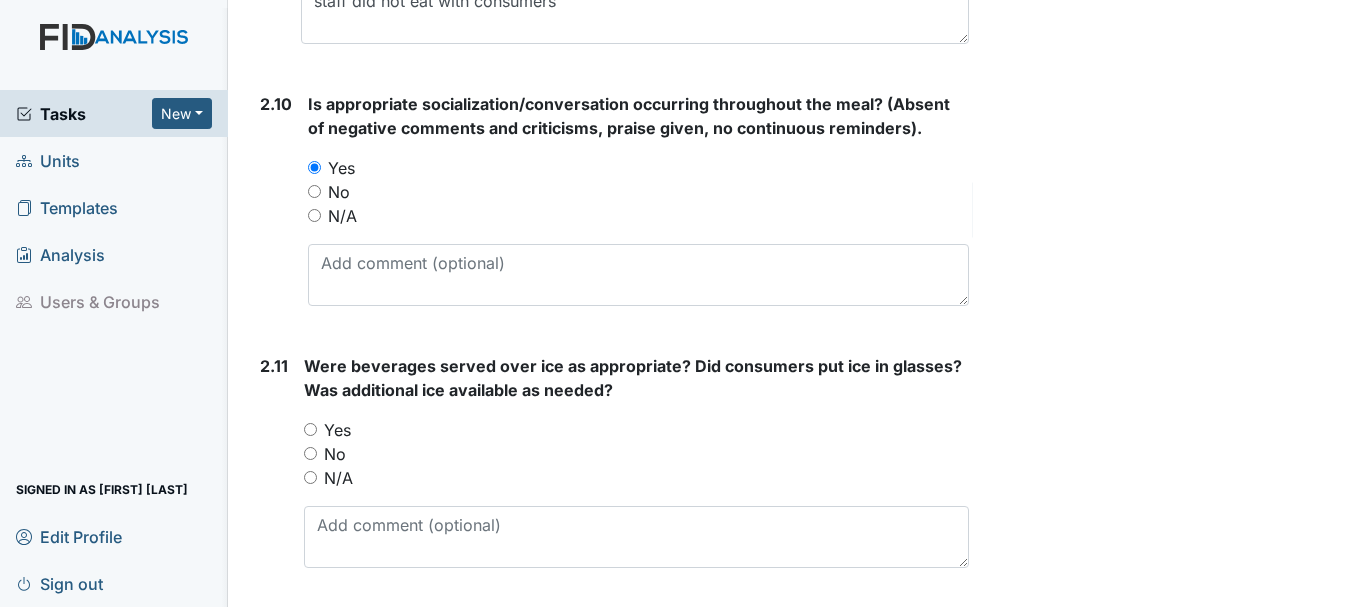 scroll, scrollTop: 3711, scrollLeft: 0, axis: vertical 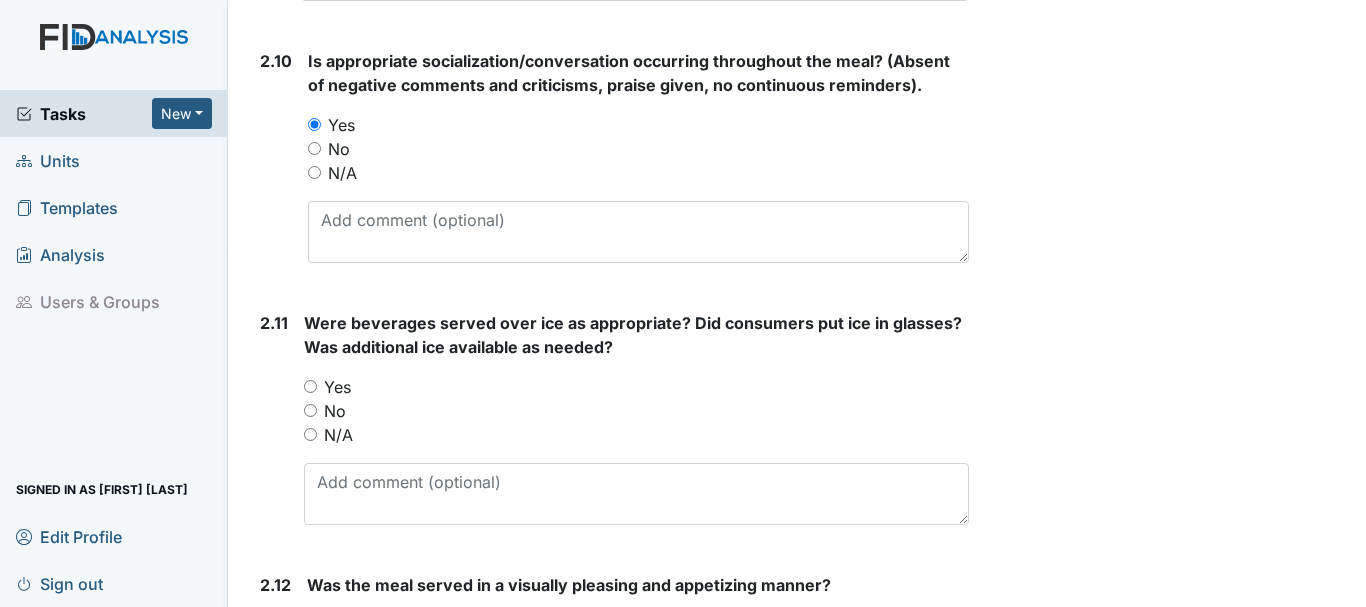 click on "Yes" at bounding box center (310, 386) 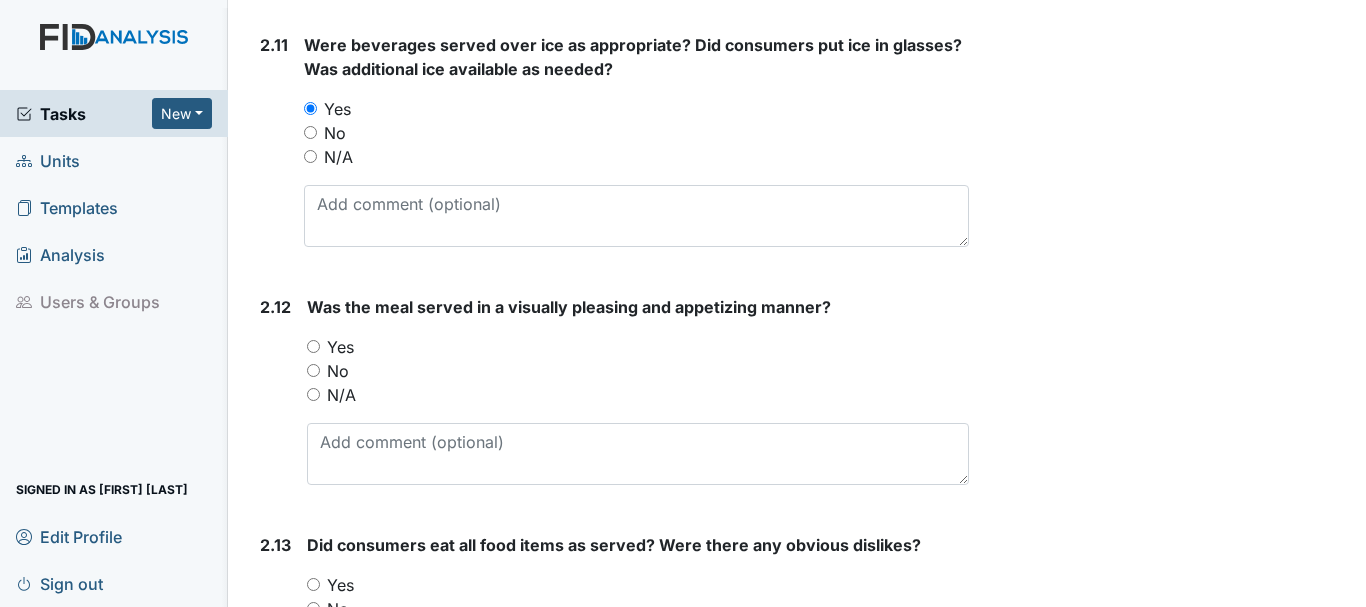 scroll, scrollTop: 3991, scrollLeft: 0, axis: vertical 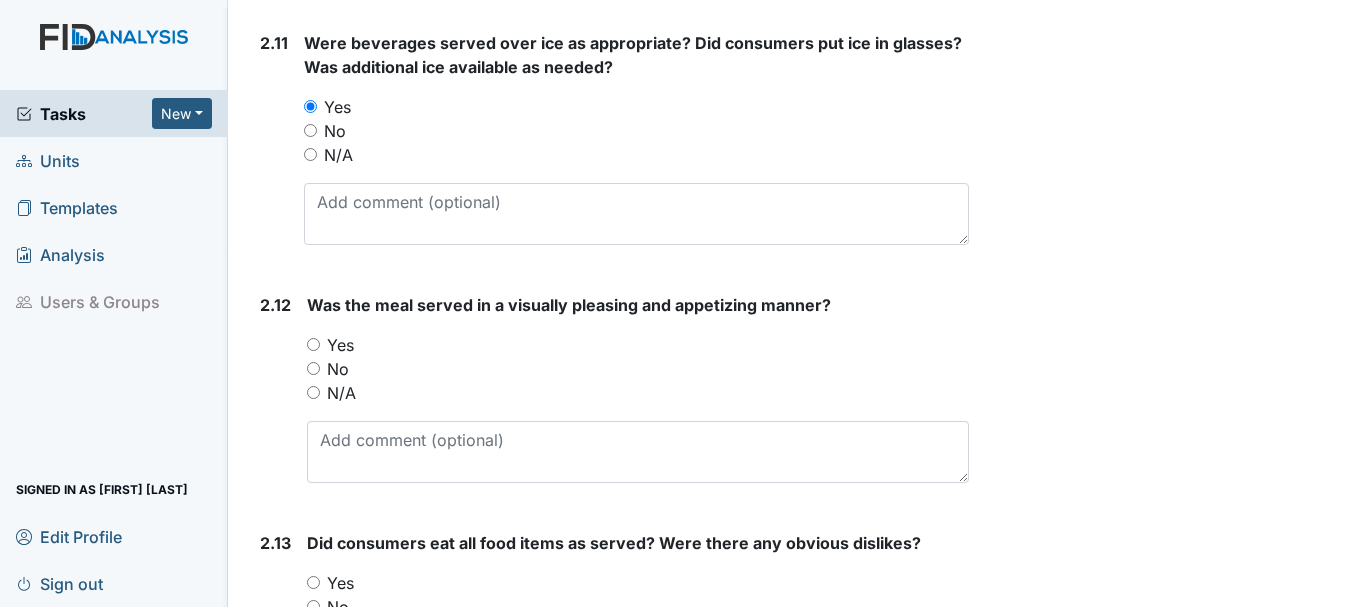 click on "Yes" at bounding box center [313, 344] 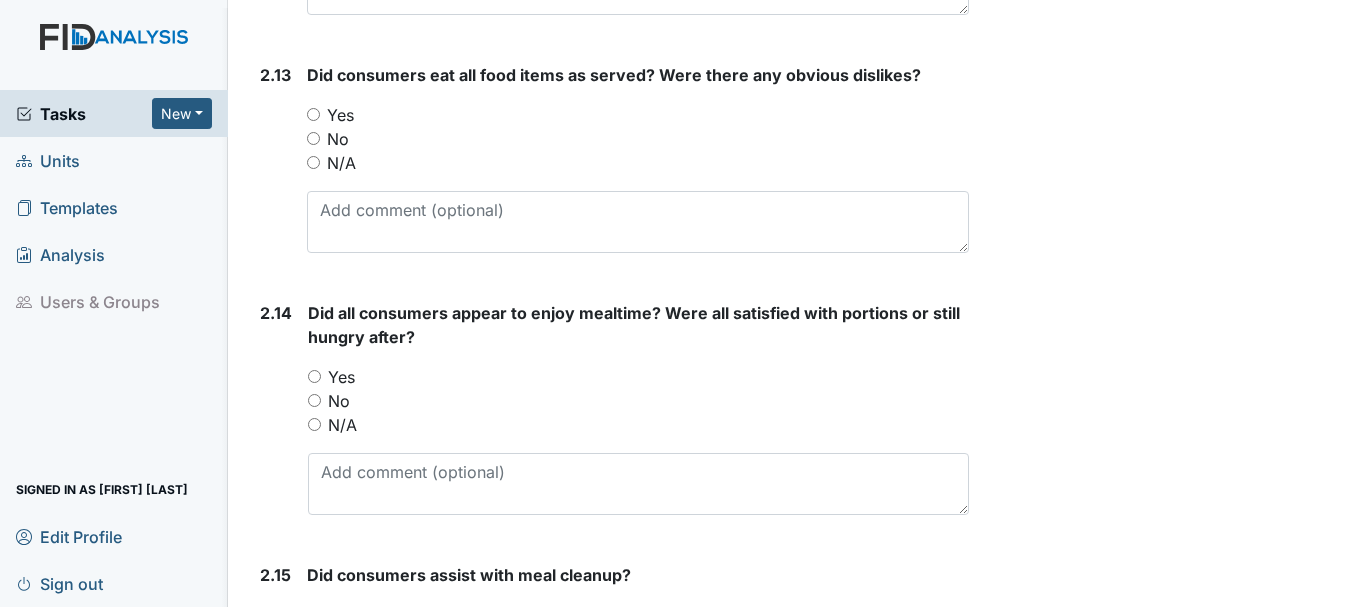 scroll, scrollTop: 4481, scrollLeft: 0, axis: vertical 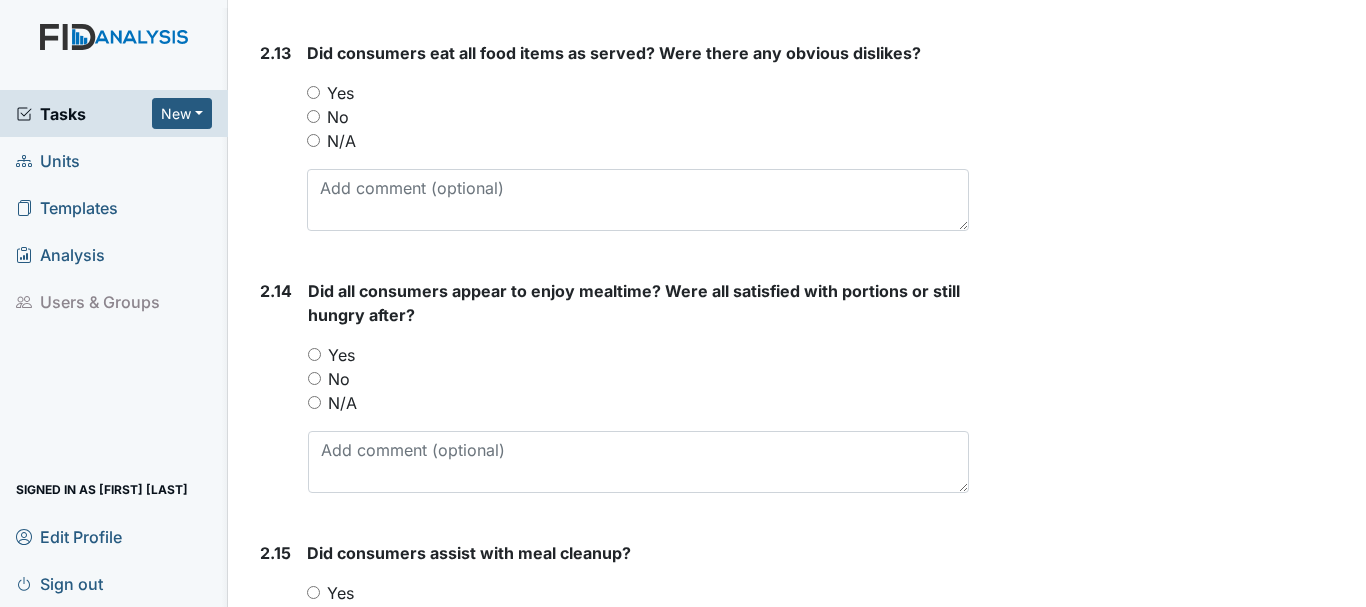 click on "No" at bounding box center (313, 116) 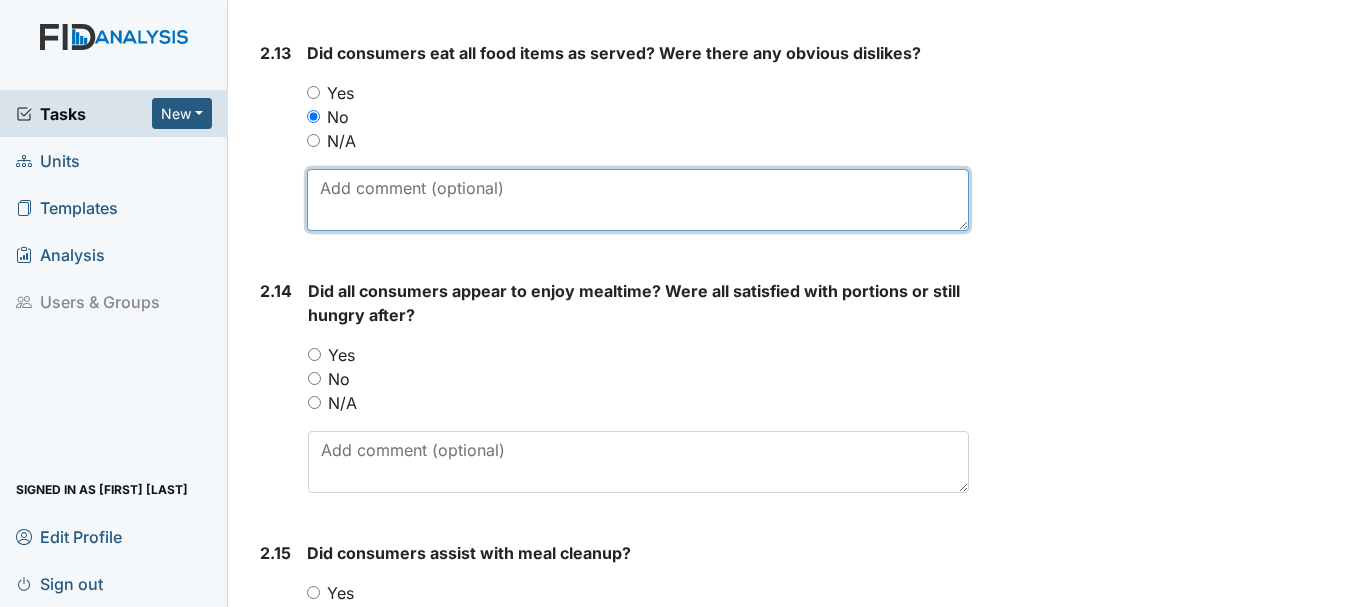 click at bounding box center [638, 200] 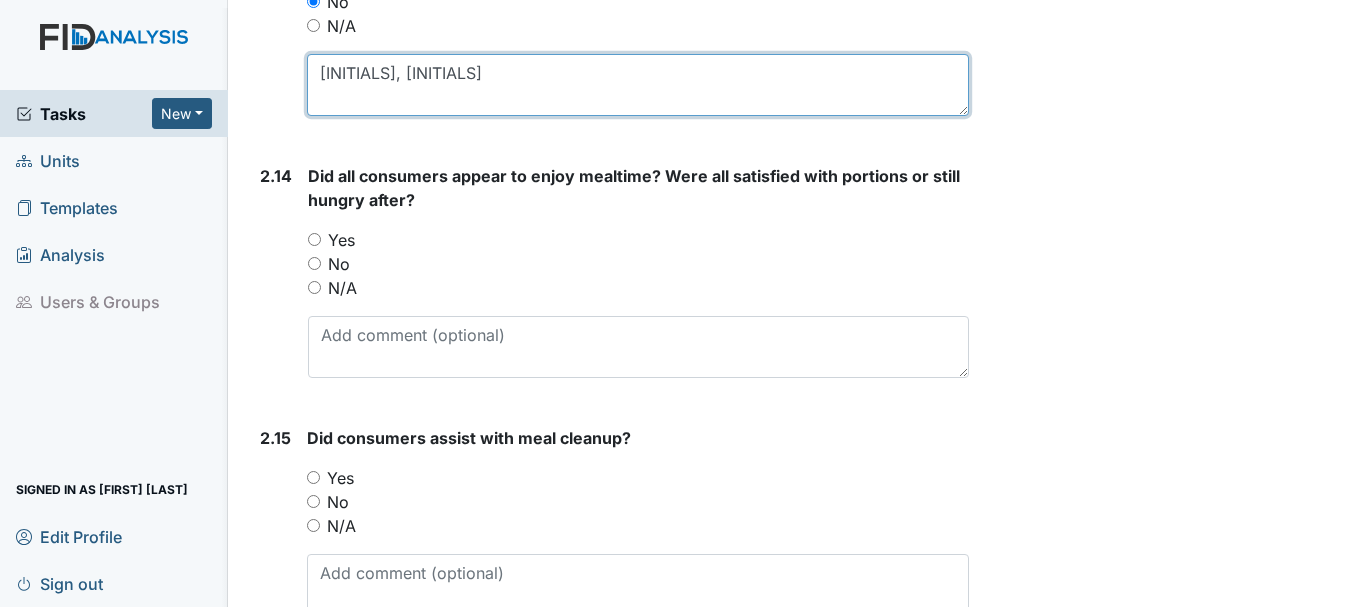 scroll, scrollTop: 4597, scrollLeft: 0, axis: vertical 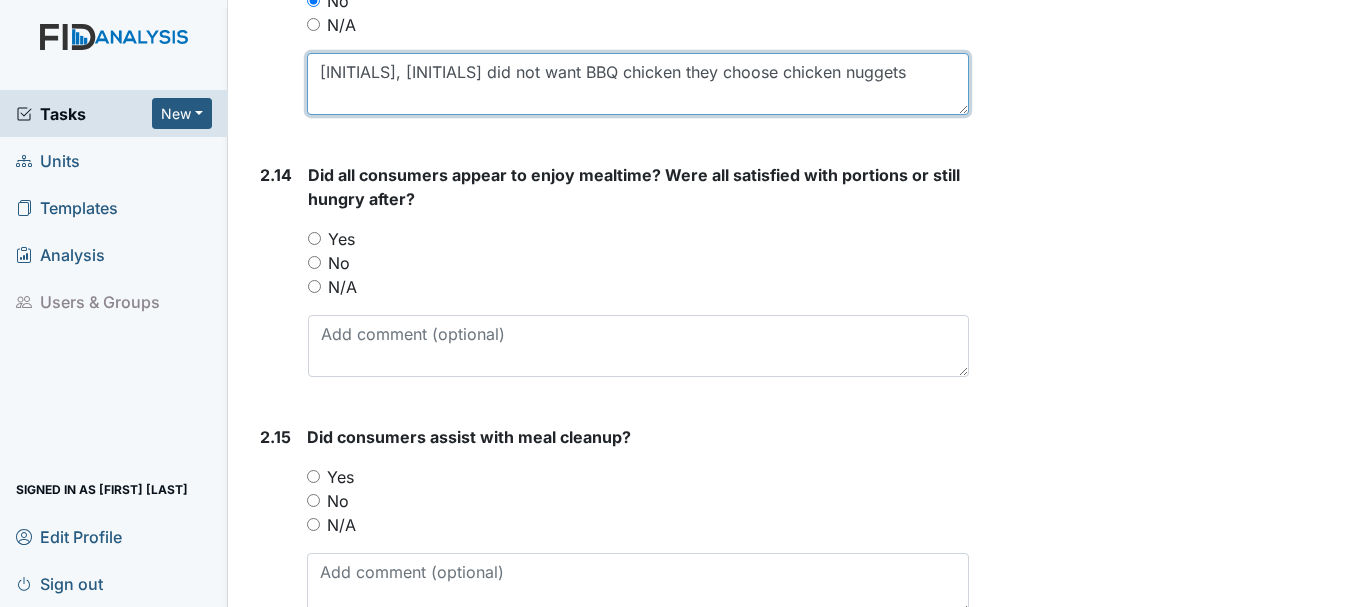 type on "[INITIALS], [INITIALS] did not want BBQ chicken they choose chicken nuggets" 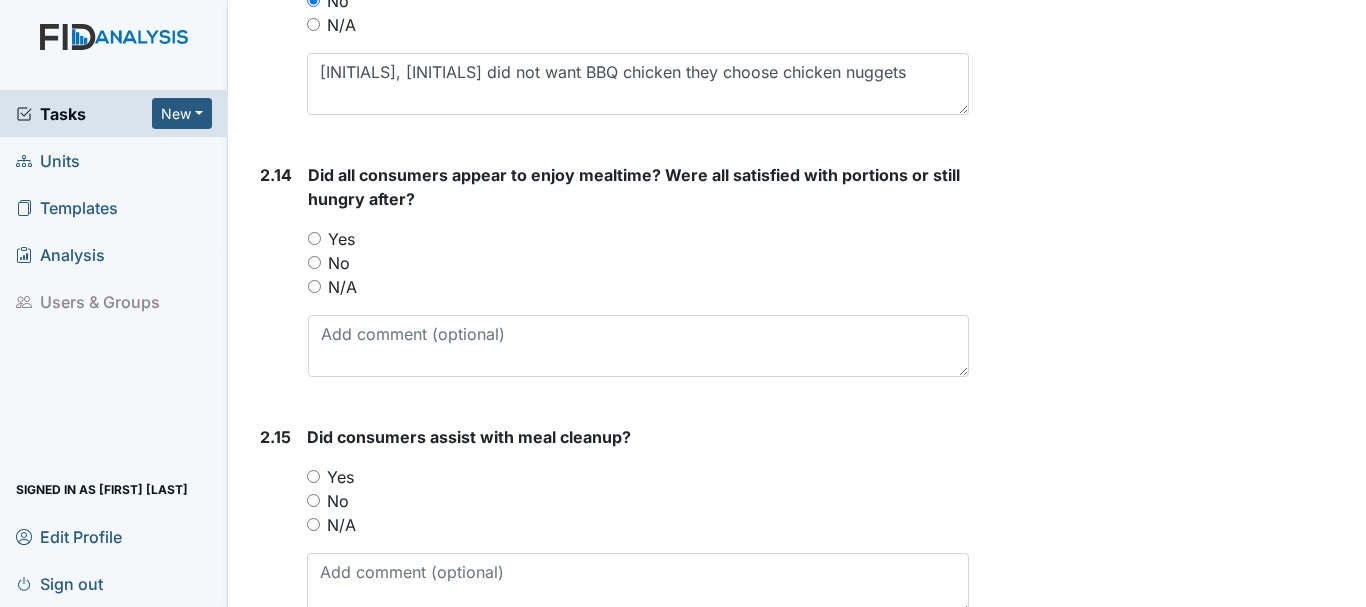 click on "Yes" at bounding box center (314, 238) 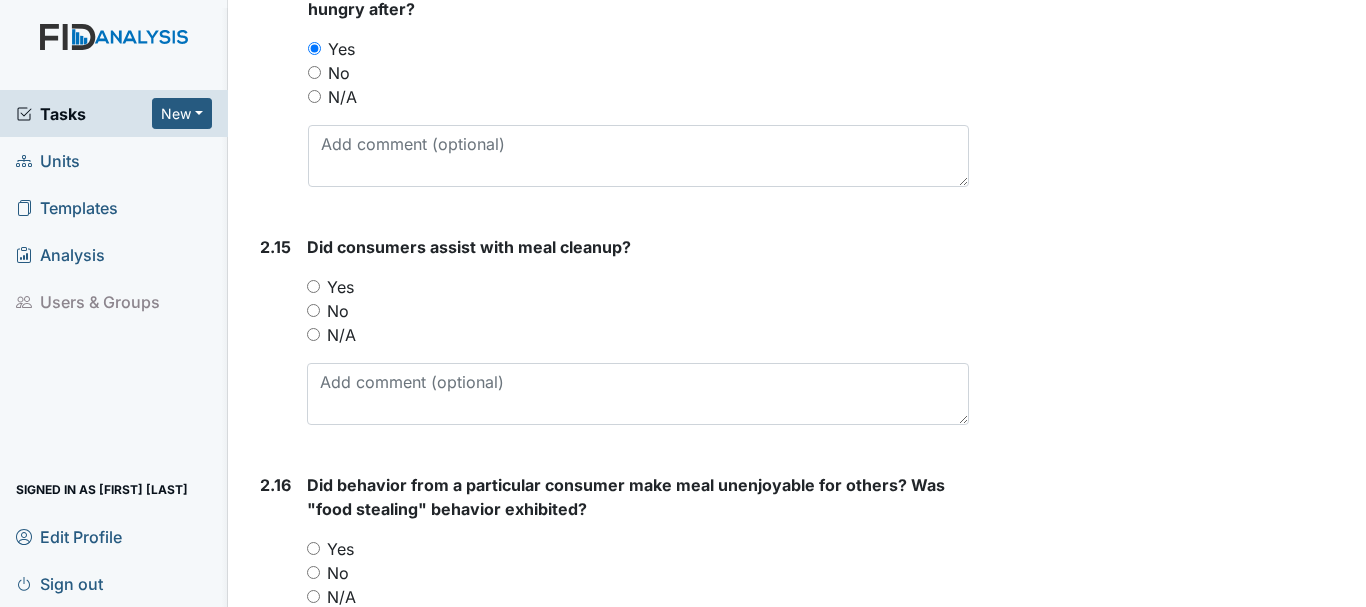 scroll, scrollTop: 4788, scrollLeft: 0, axis: vertical 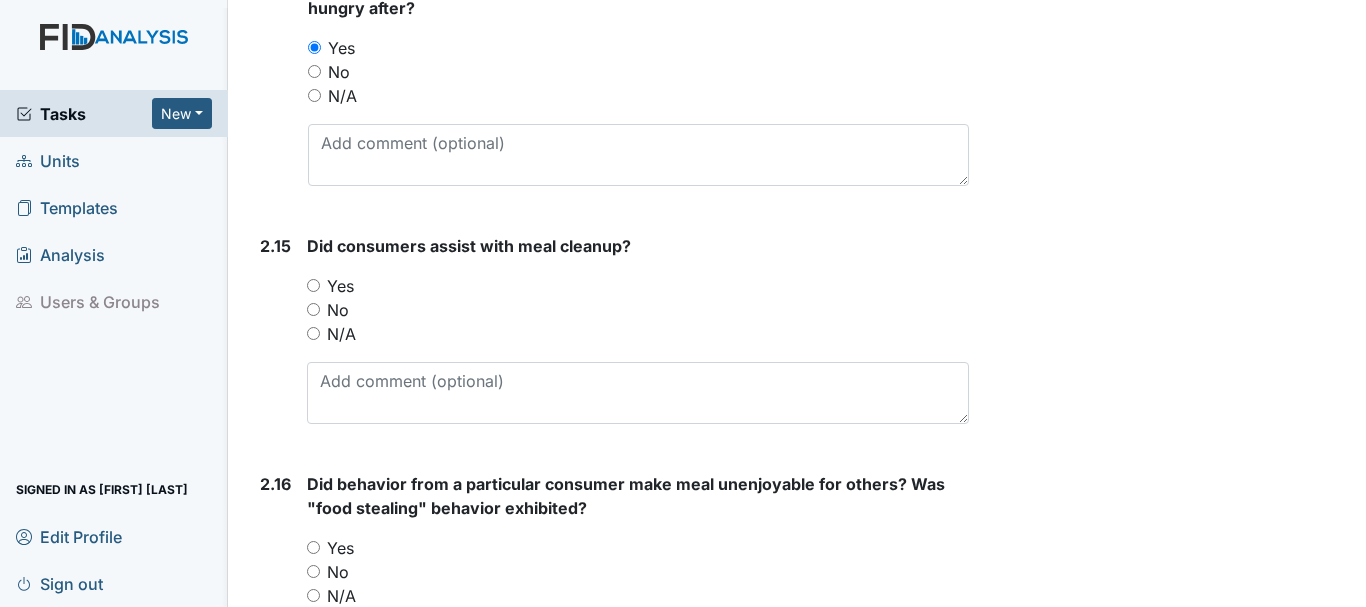 click on "Yes" at bounding box center [313, 285] 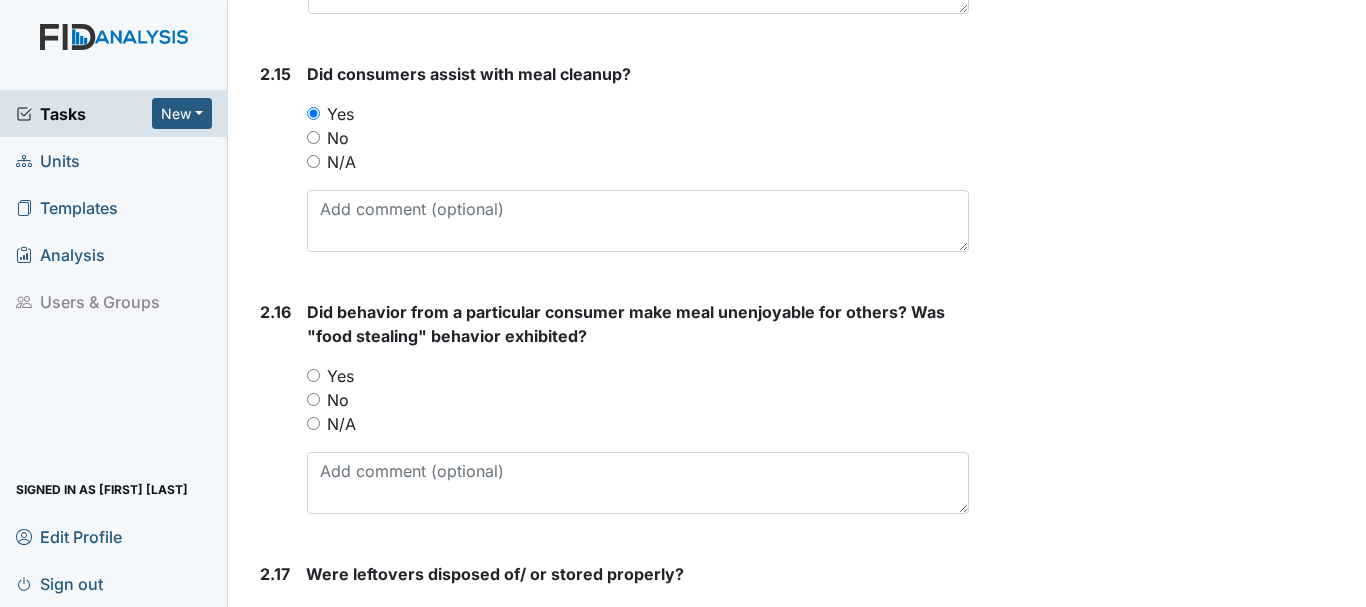 scroll, scrollTop: 4972, scrollLeft: 0, axis: vertical 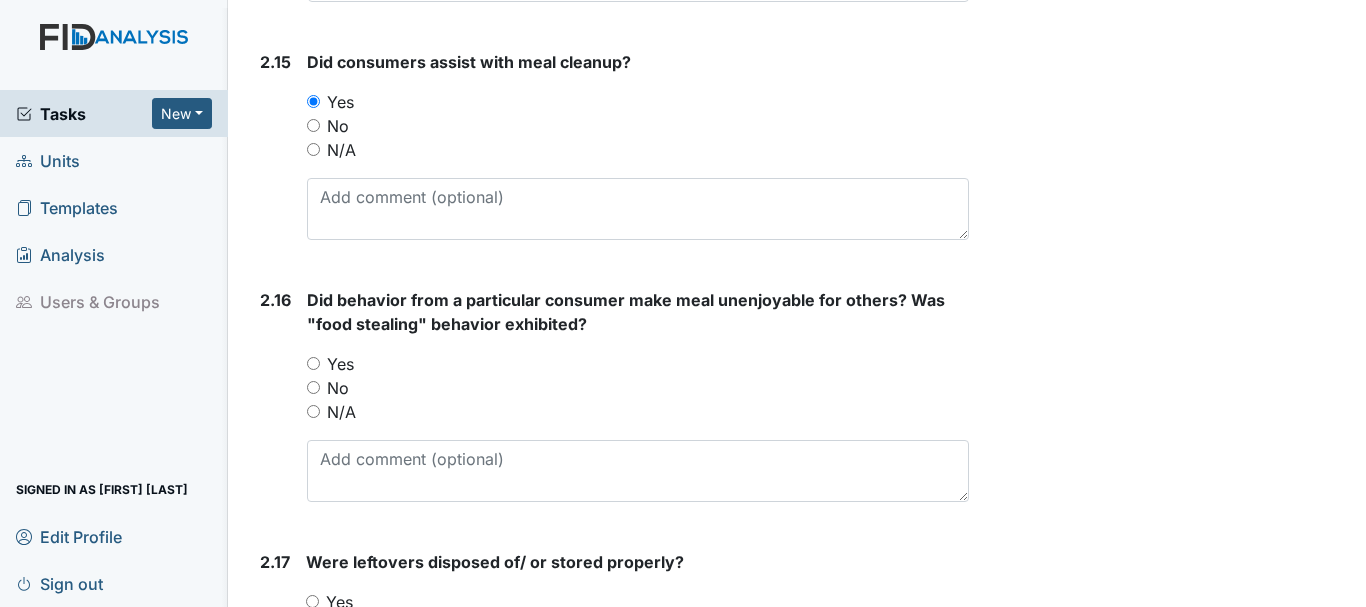 click on "N/A" at bounding box center (313, 411) 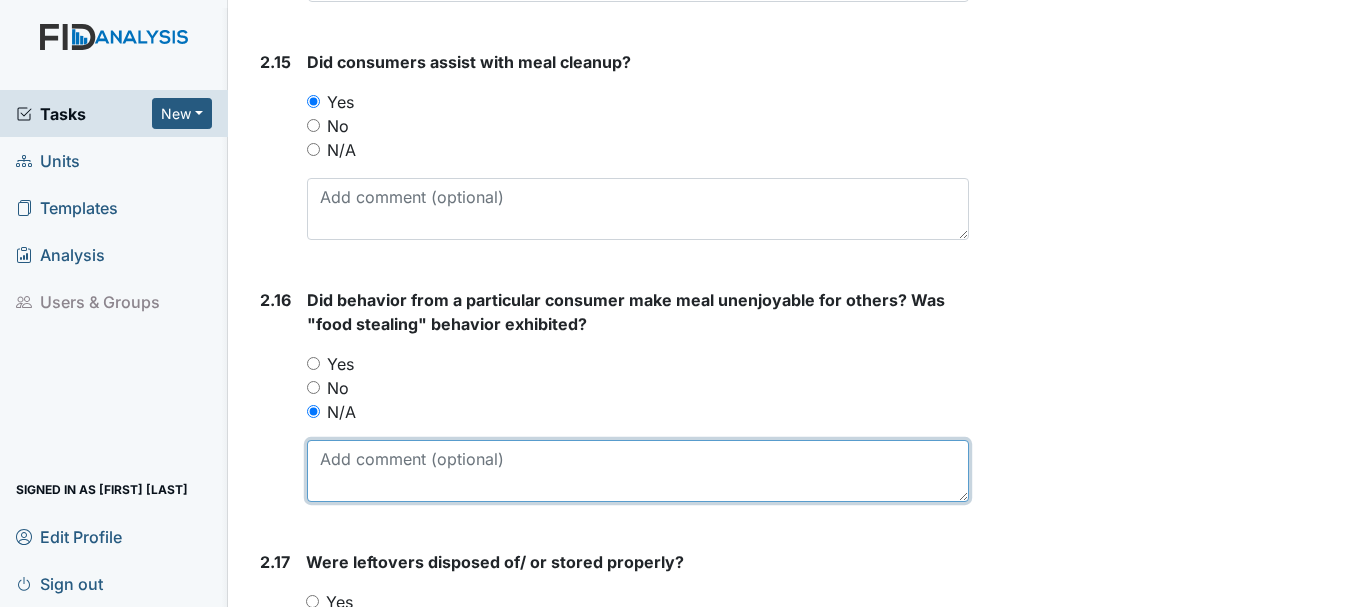 click at bounding box center (638, 471) 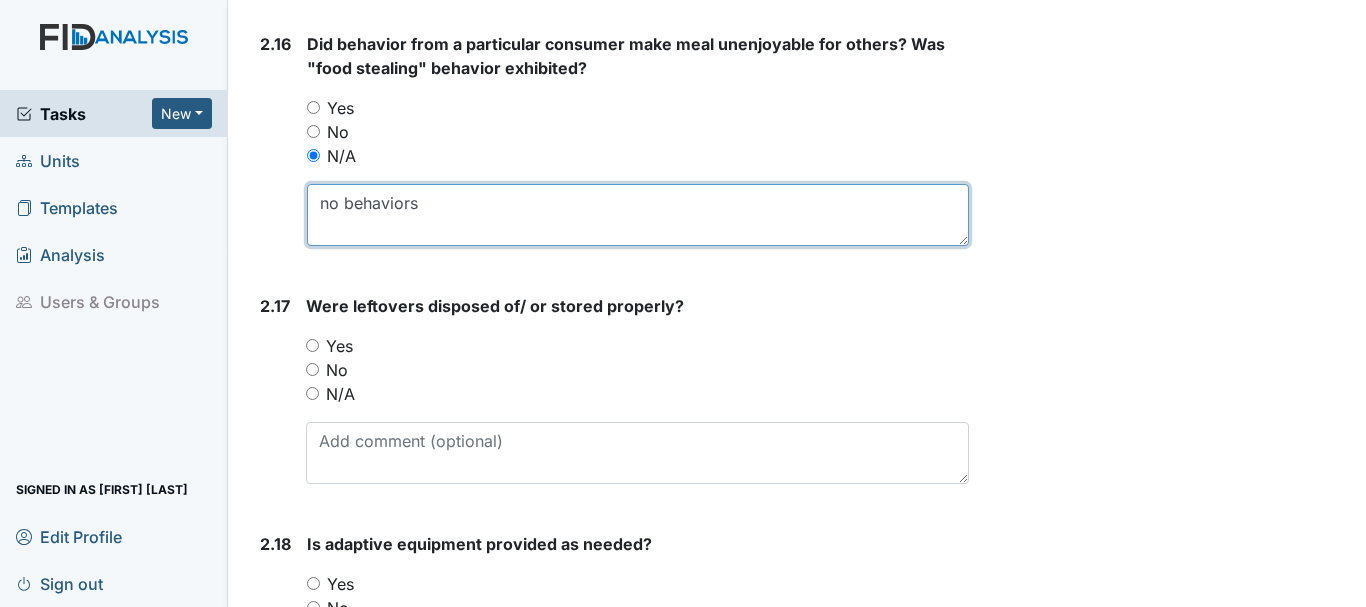 scroll, scrollTop: 5232, scrollLeft: 0, axis: vertical 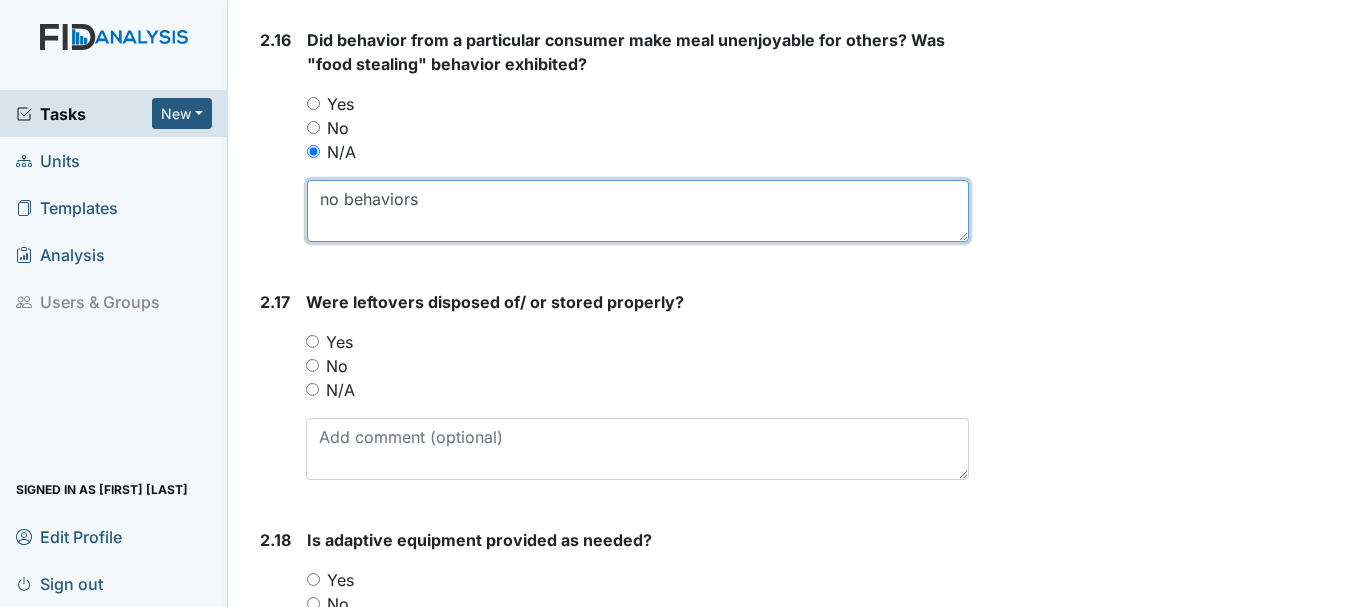 type on "no behaviors" 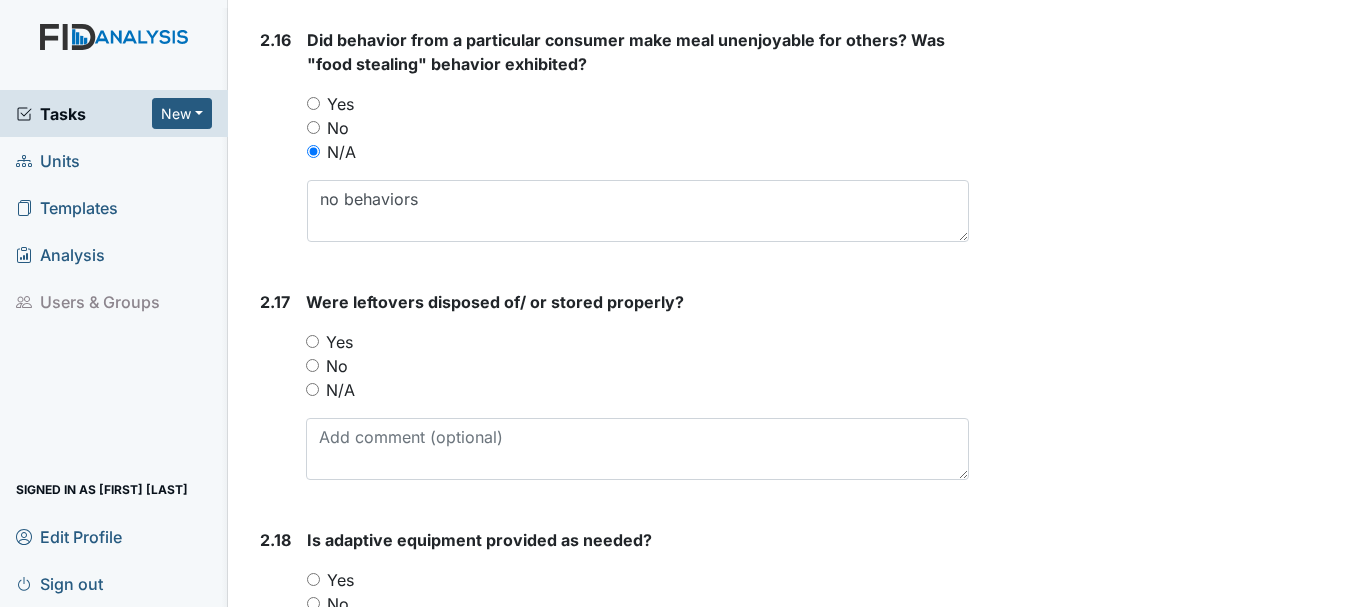 click on "Yes" at bounding box center [312, 341] 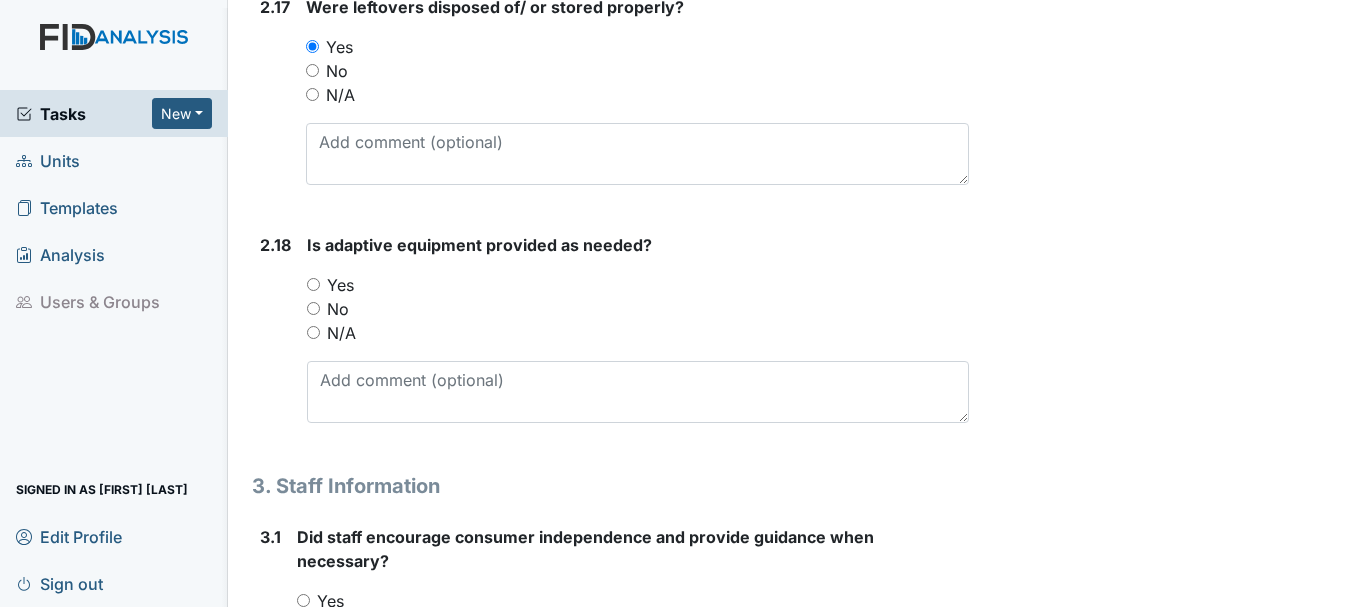 scroll, scrollTop: 5528, scrollLeft: 0, axis: vertical 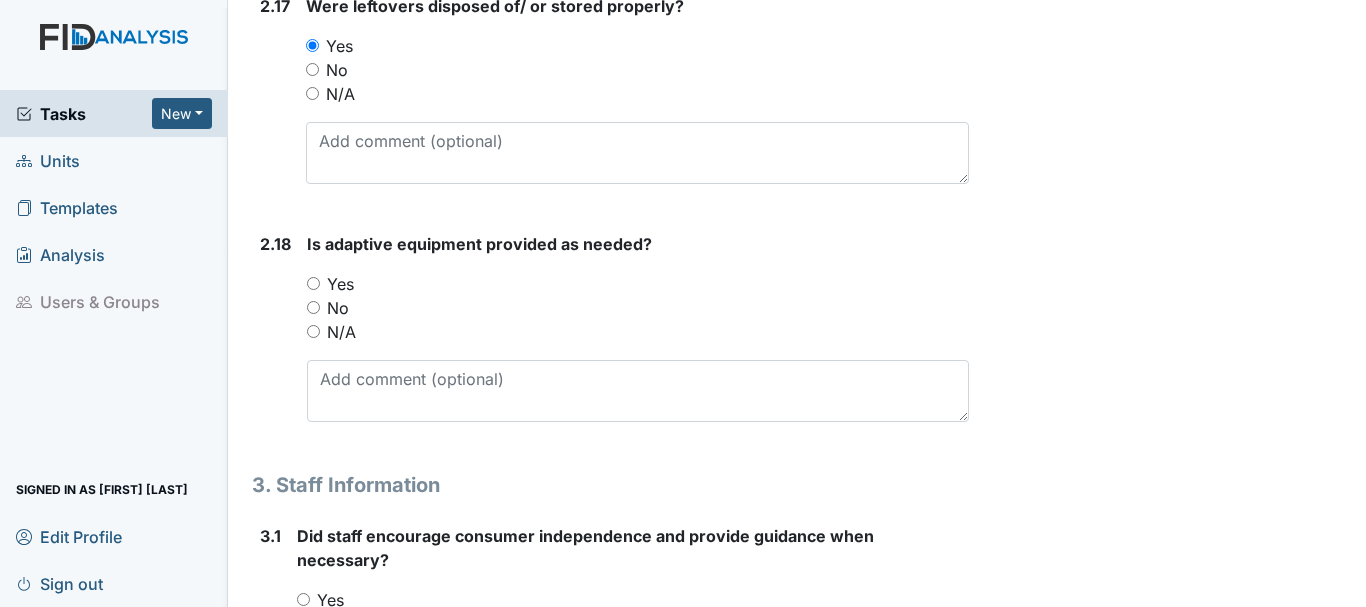 click on "Yes" at bounding box center (313, 283) 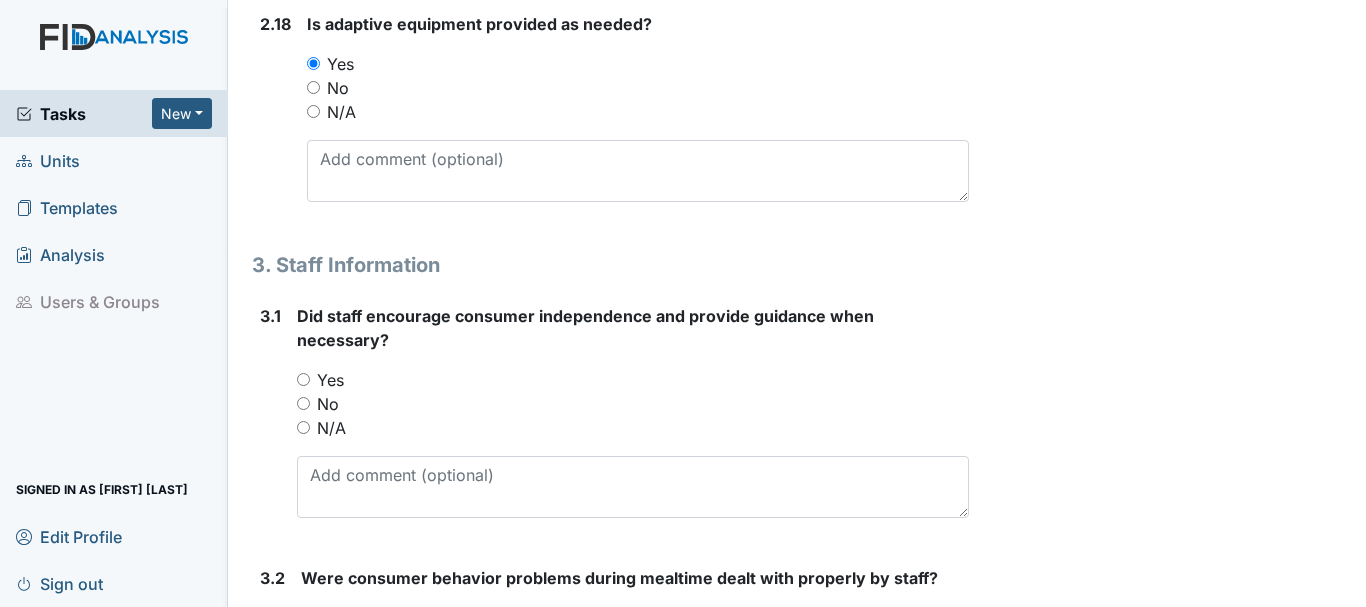 scroll, scrollTop: 5784, scrollLeft: 0, axis: vertical 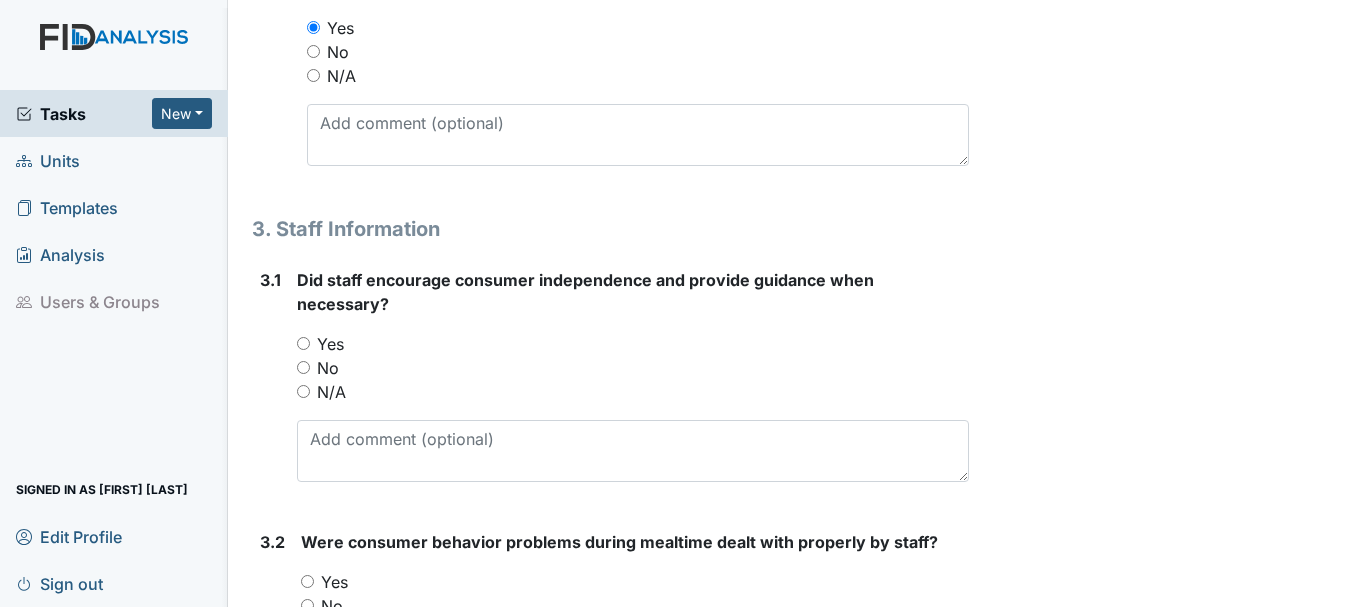 click on "Yes" at bounding box center (303, 343) 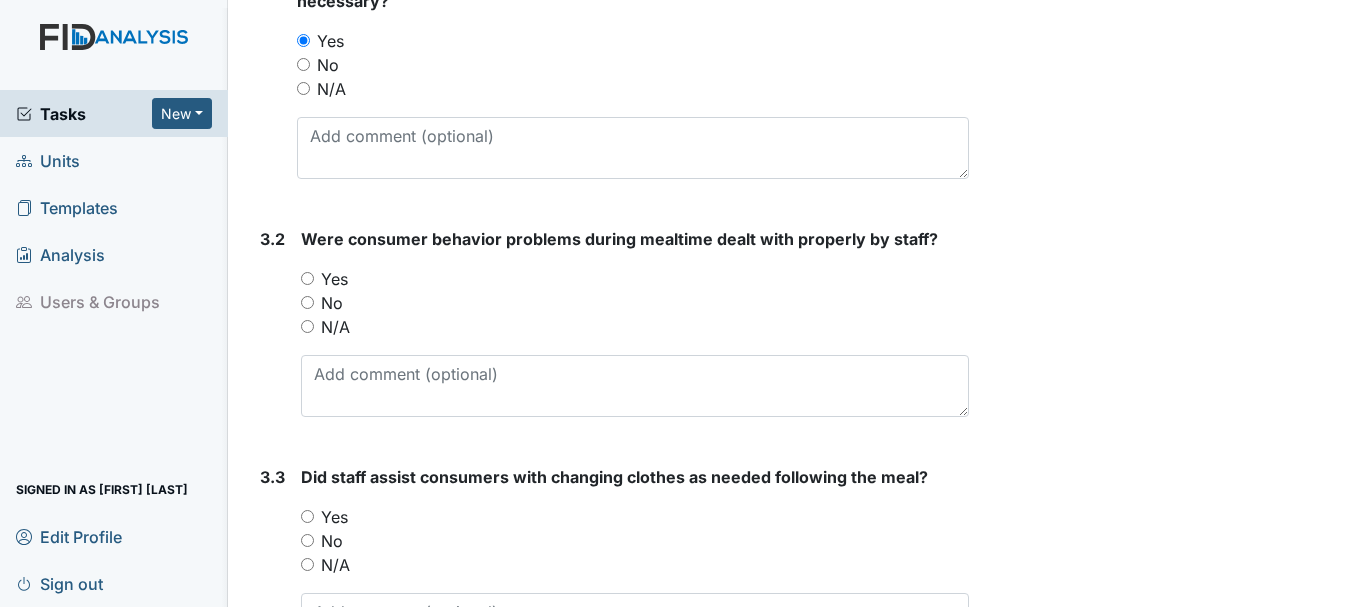 scroll, scrollTop: 6088, scrollLeft: 0, axis: vertical 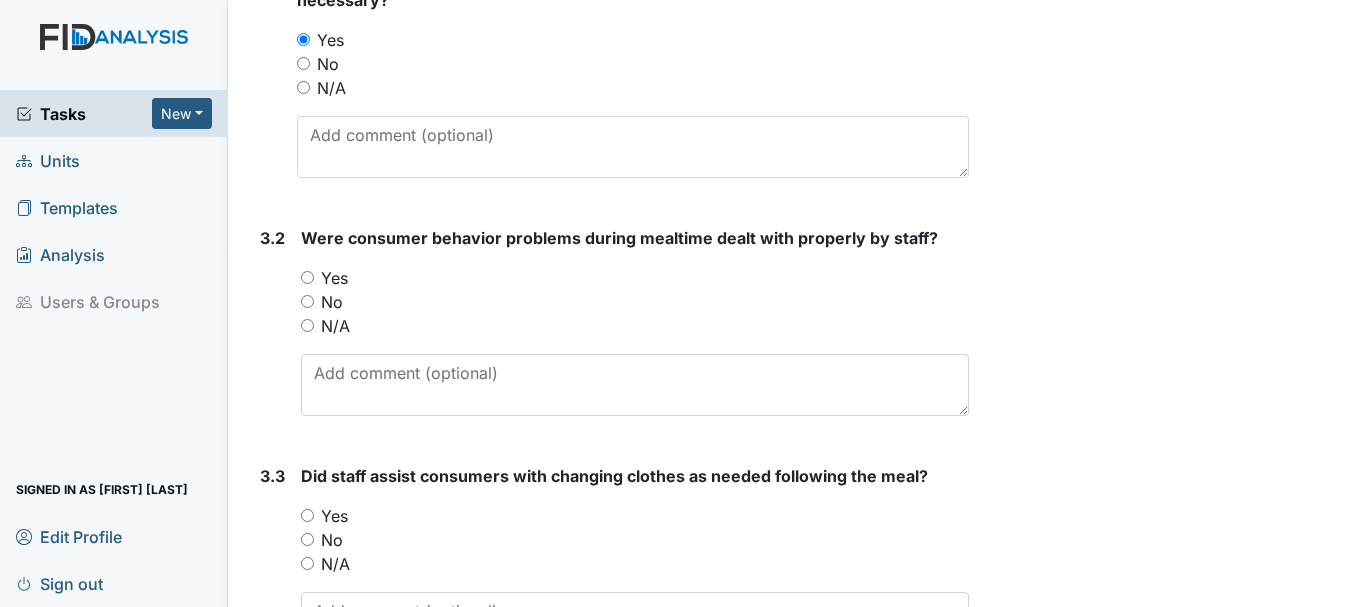 click on "N/A" at bounding box center (307, 325) 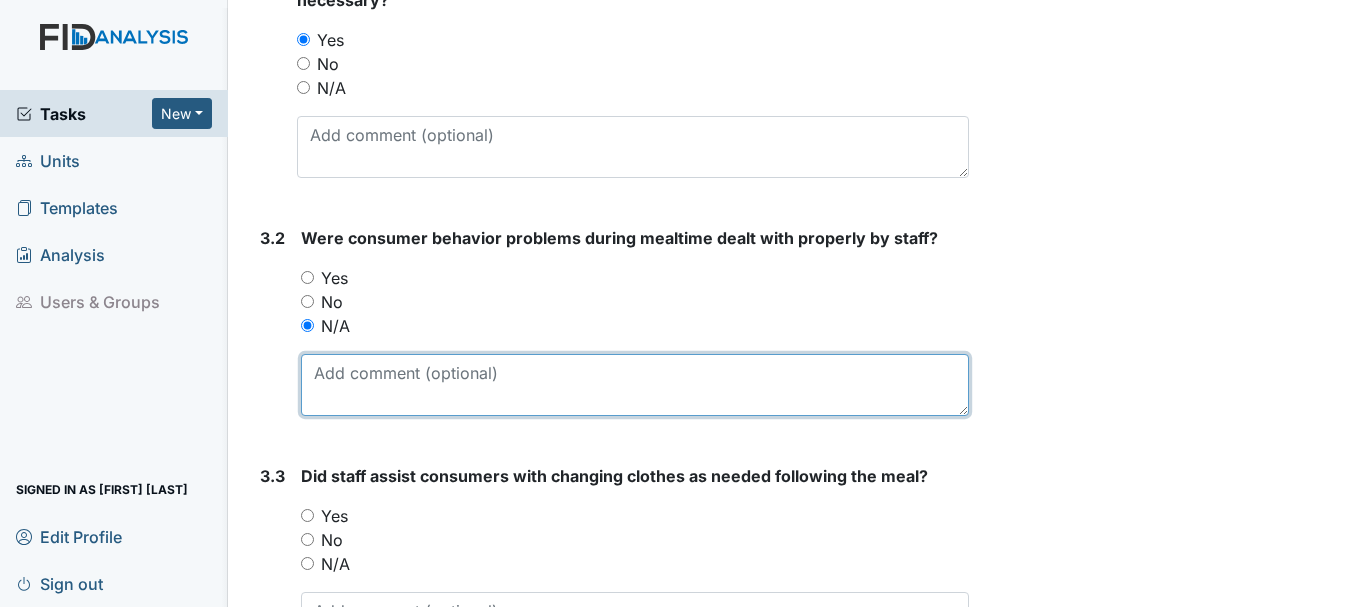 click at bounding box center (635, 385) 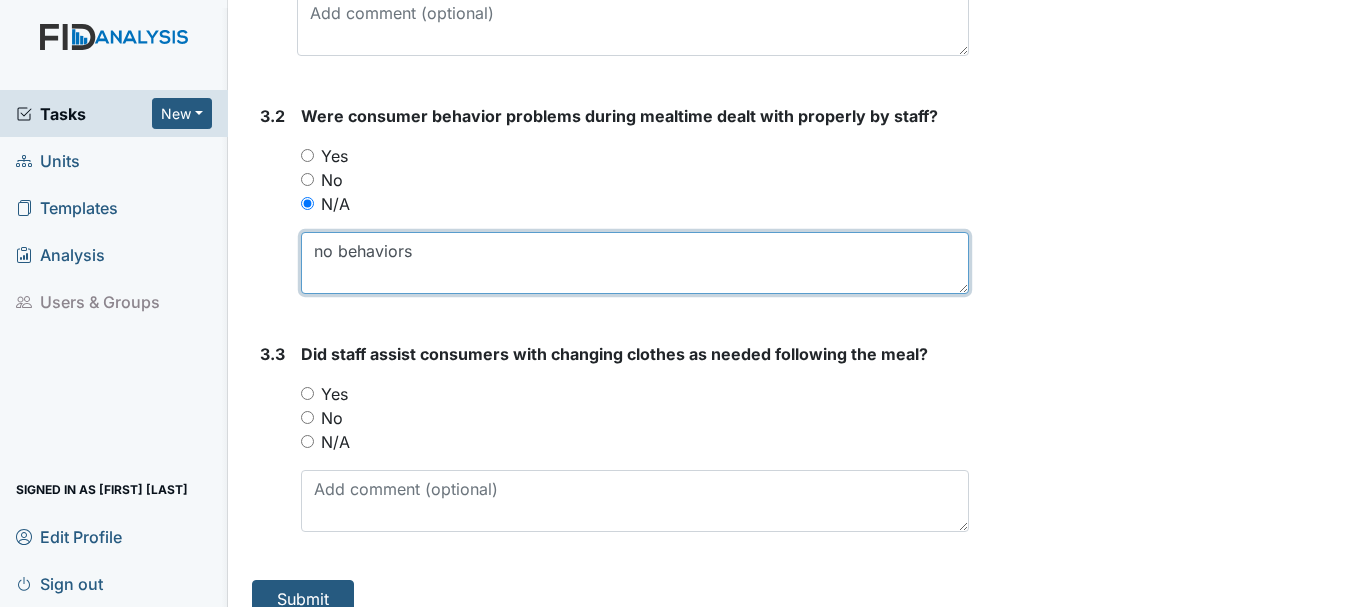 scroll, scrollTop: 6231, scrollLeft: 0, axis: vertical 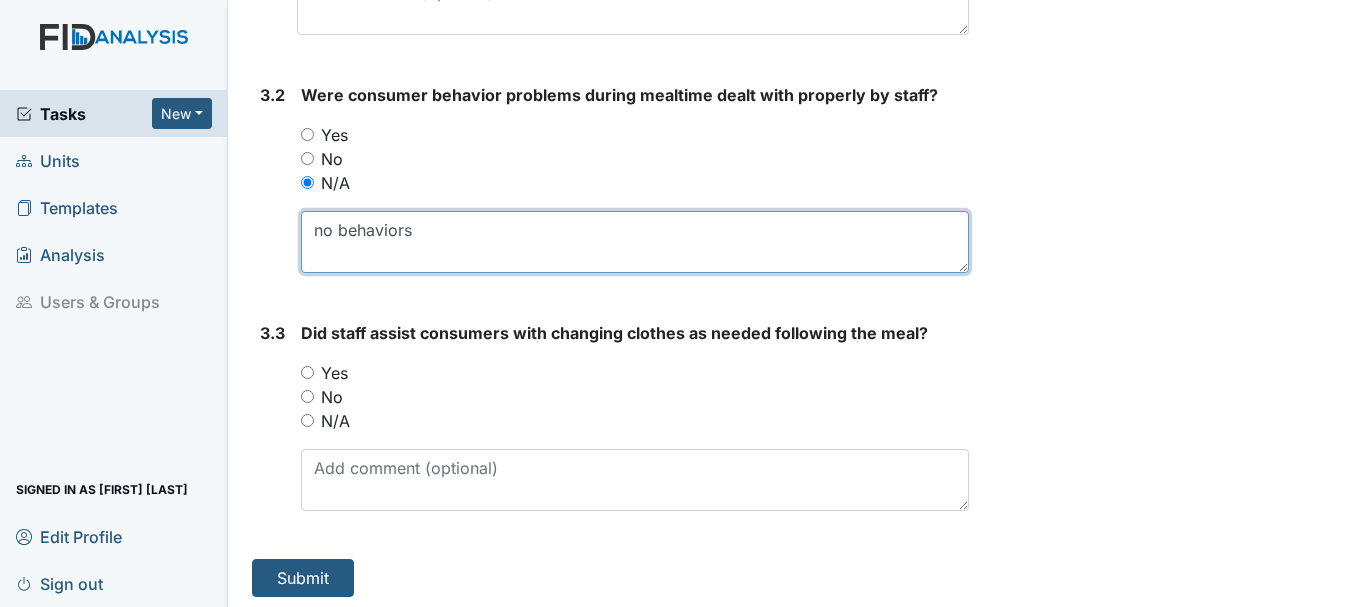 type on "no behaviors" 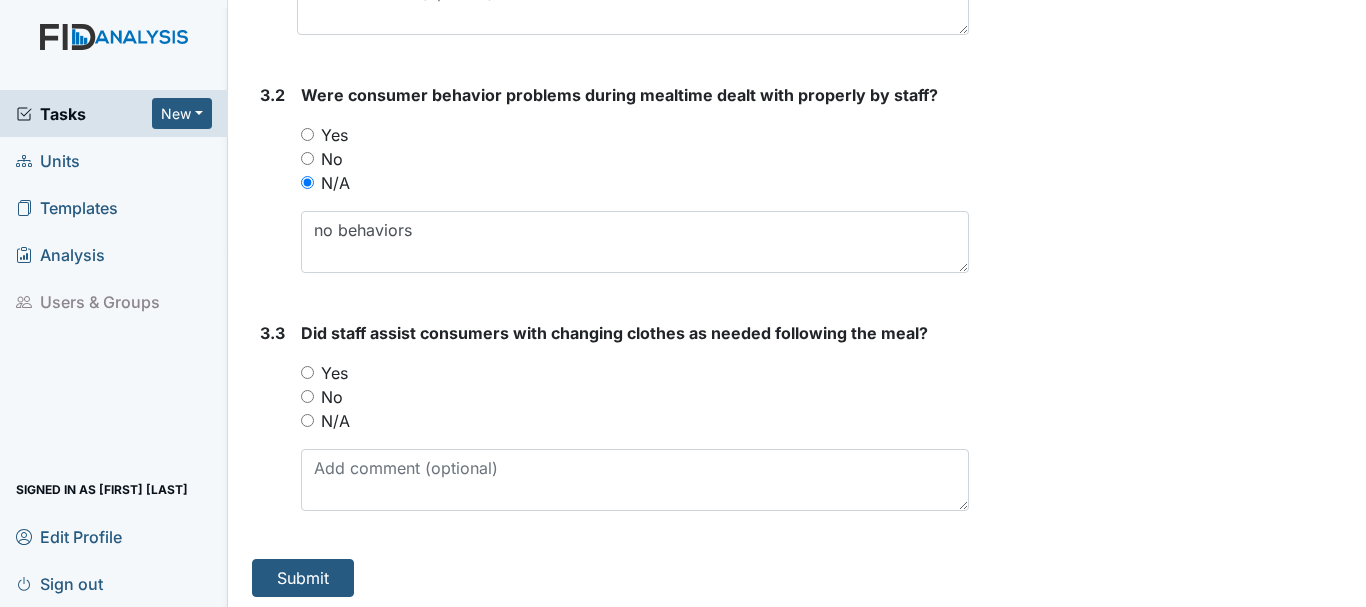 click on "N/A" at bounding box center (307, 420) 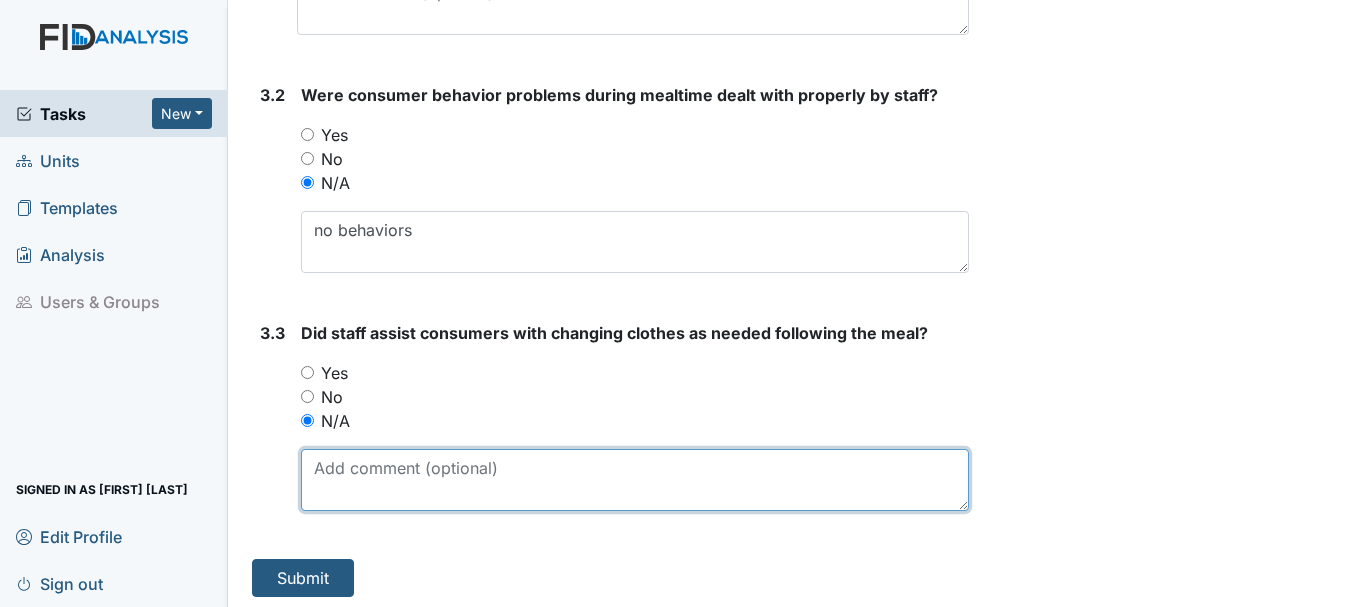 click at bounding box center [635, 480] 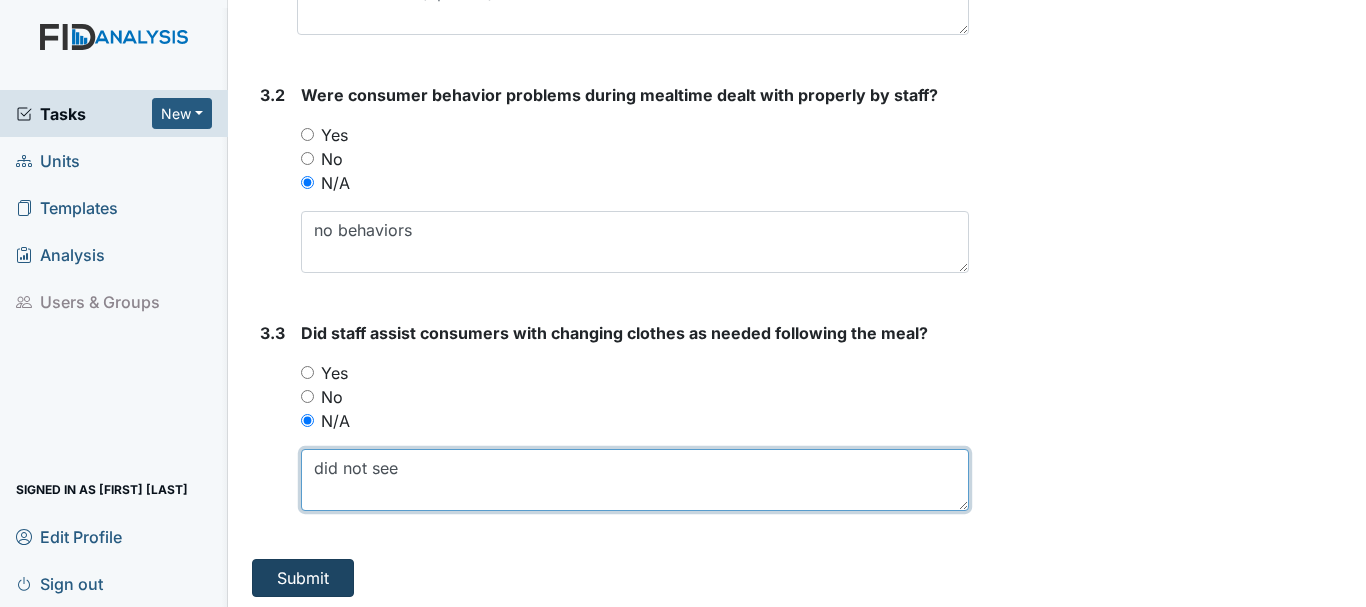 type on "did not see" 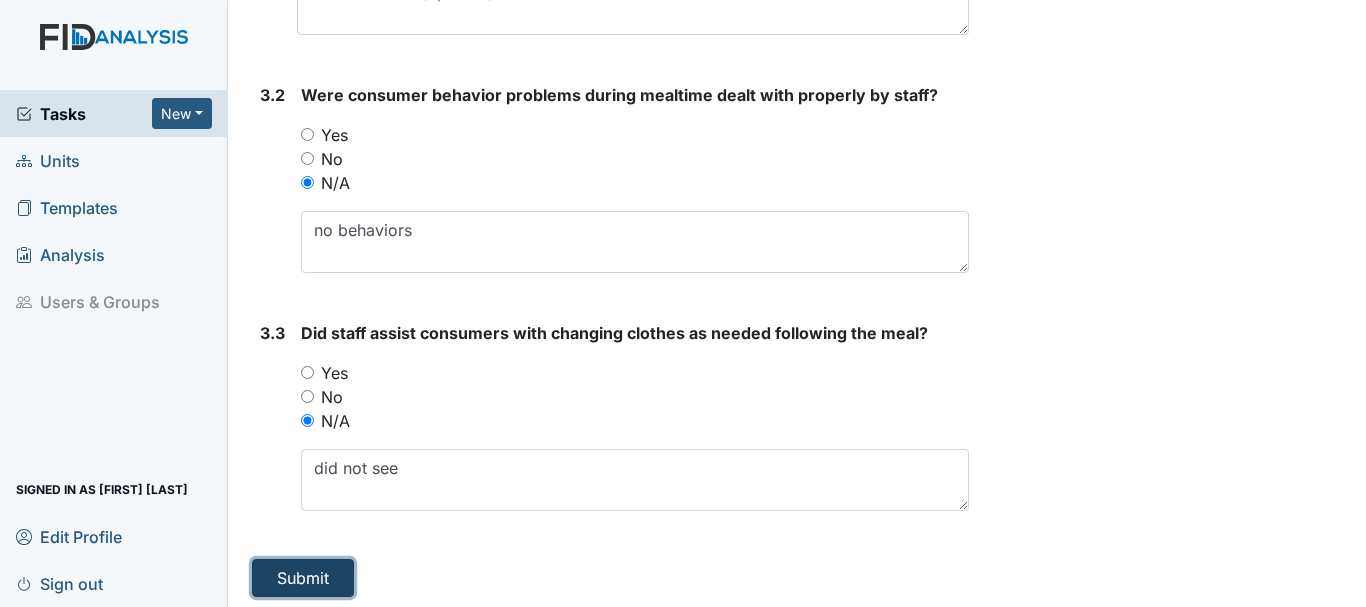 click on "Submit" at bounding box center [303, 578] 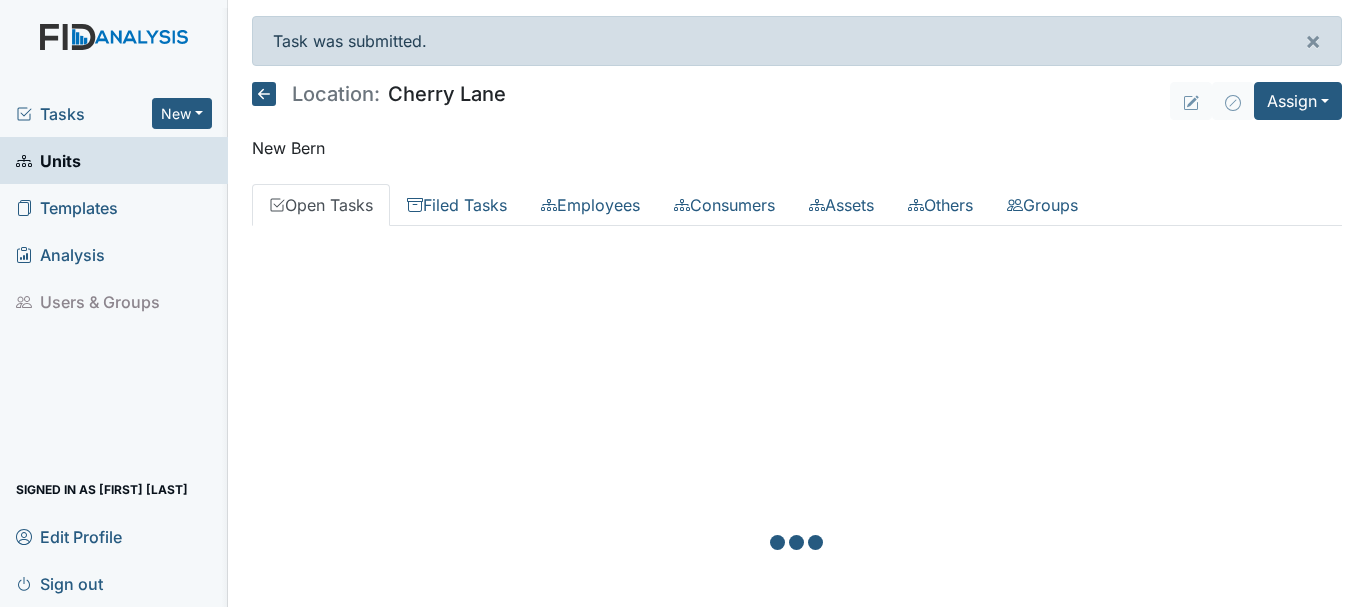 scroll, scrollTop: 0, scrollLeft: 0, axis: both 